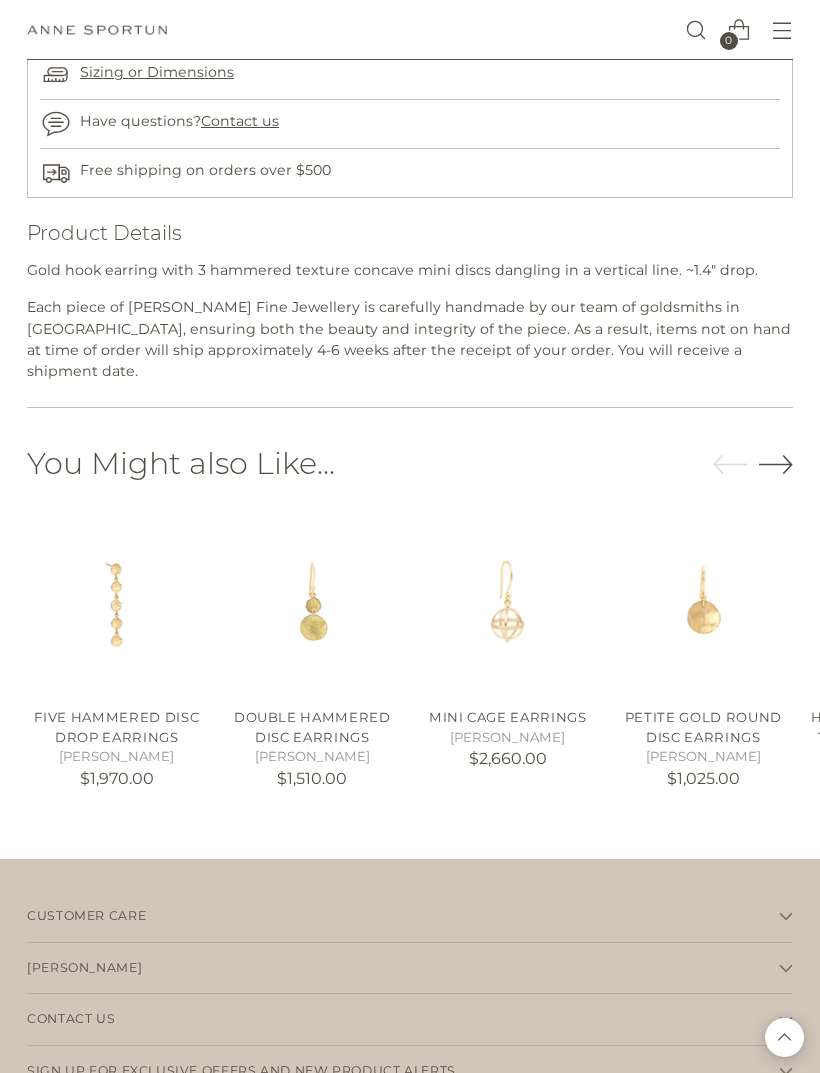 scroll, scrollTop: 1660, scrollLeft: 0, axis: vertical 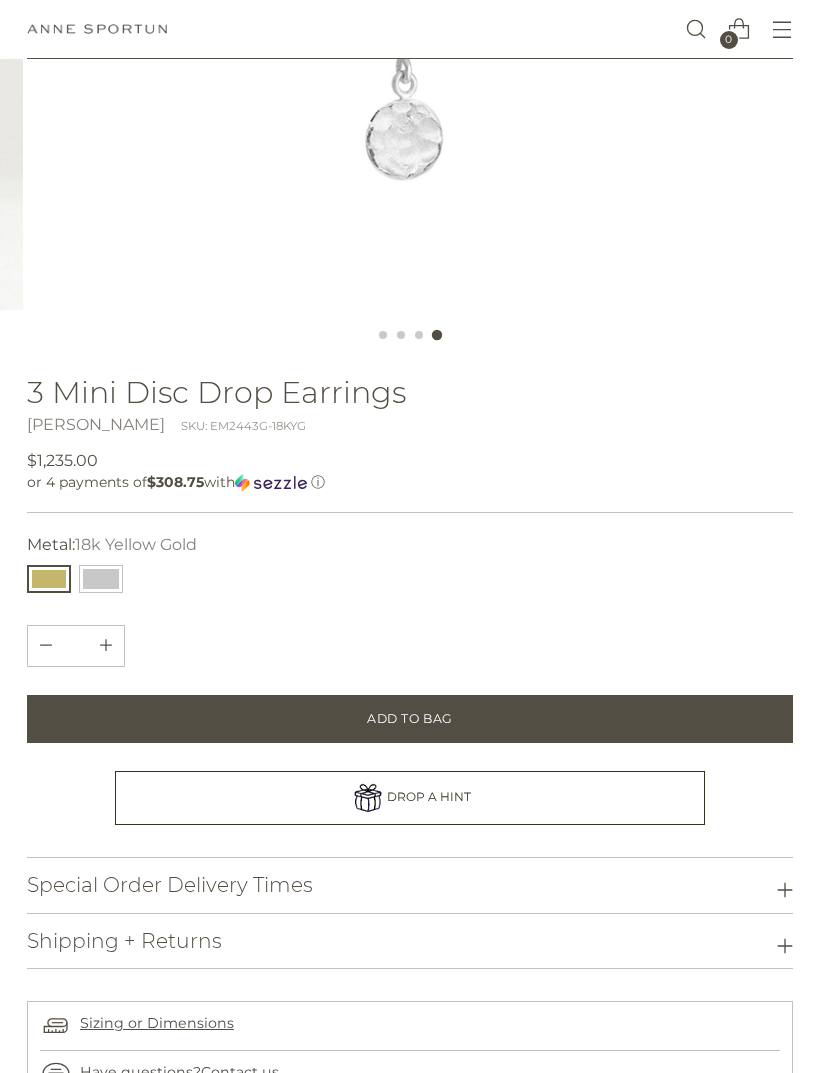 click at bounding box center (101, 580) 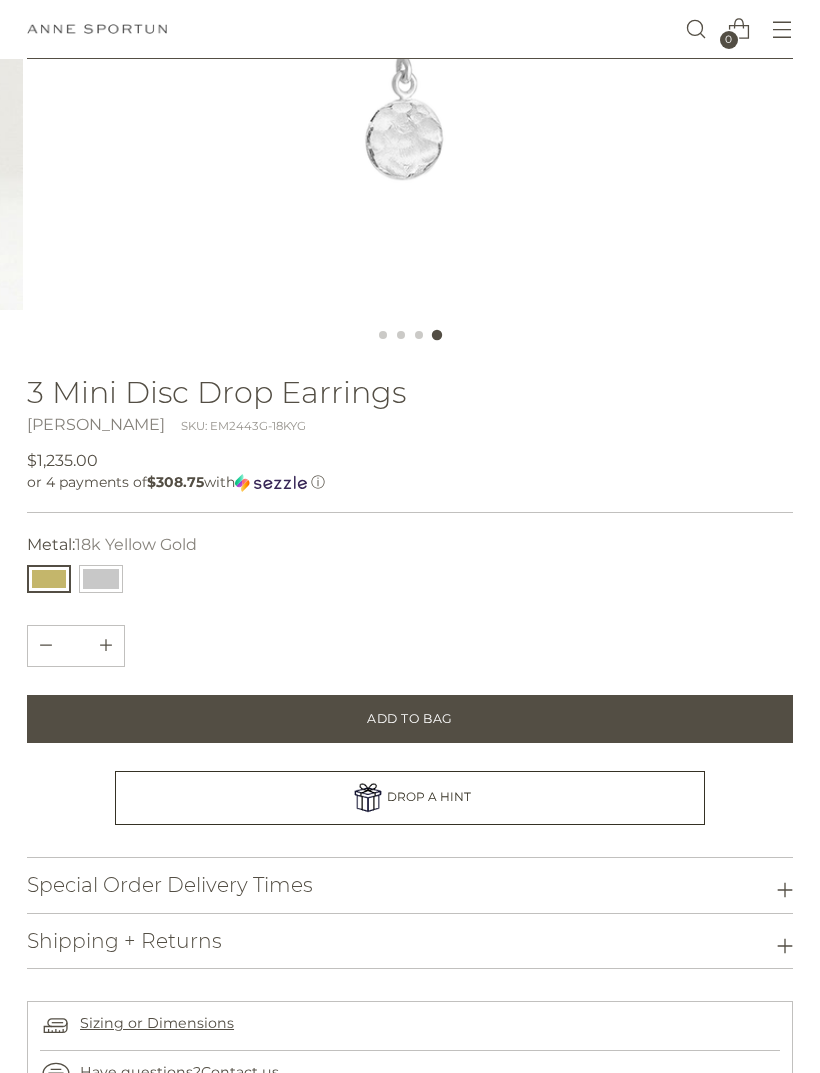 type 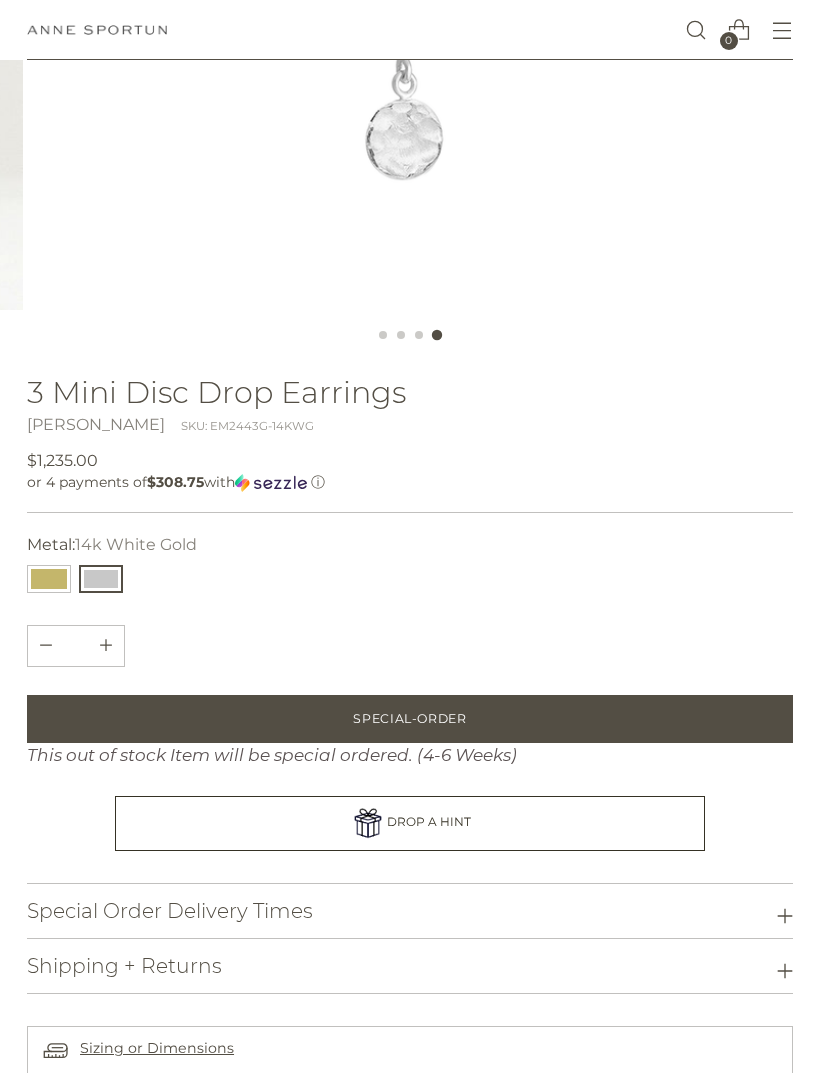 click at bounding box center (49, 579) 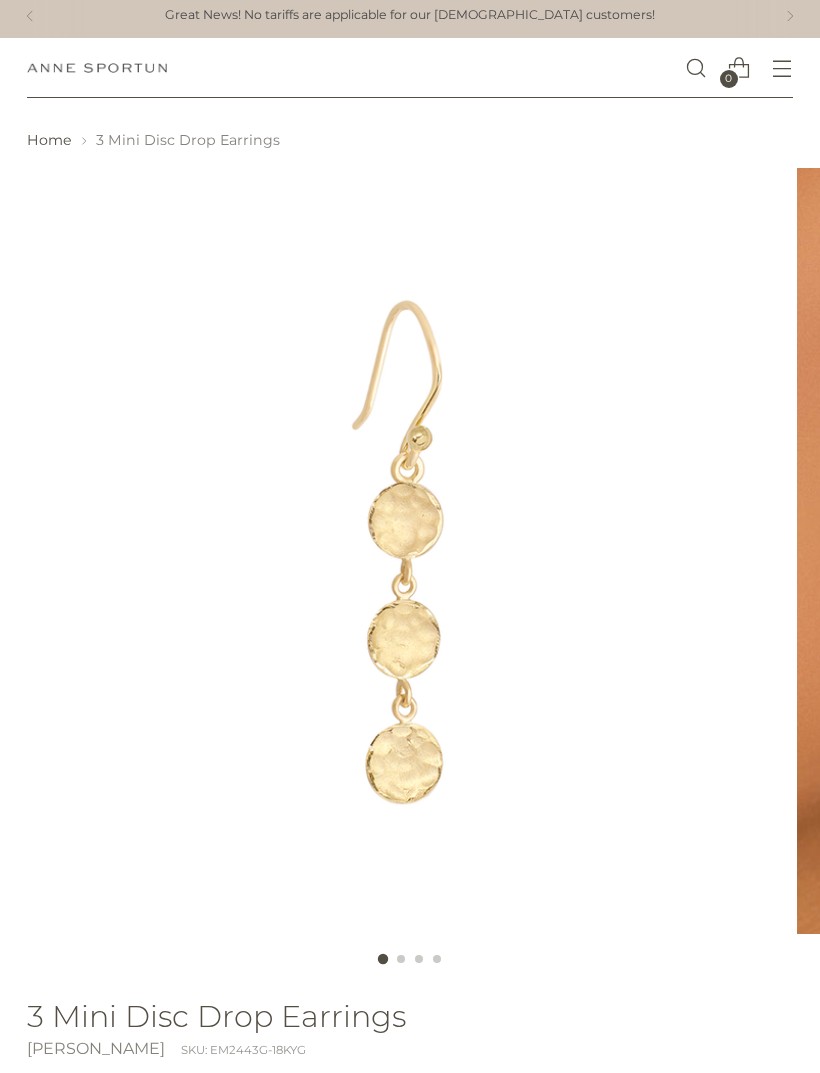 scroll, scrollTop: 0, scrollLeft: 0, axis: both 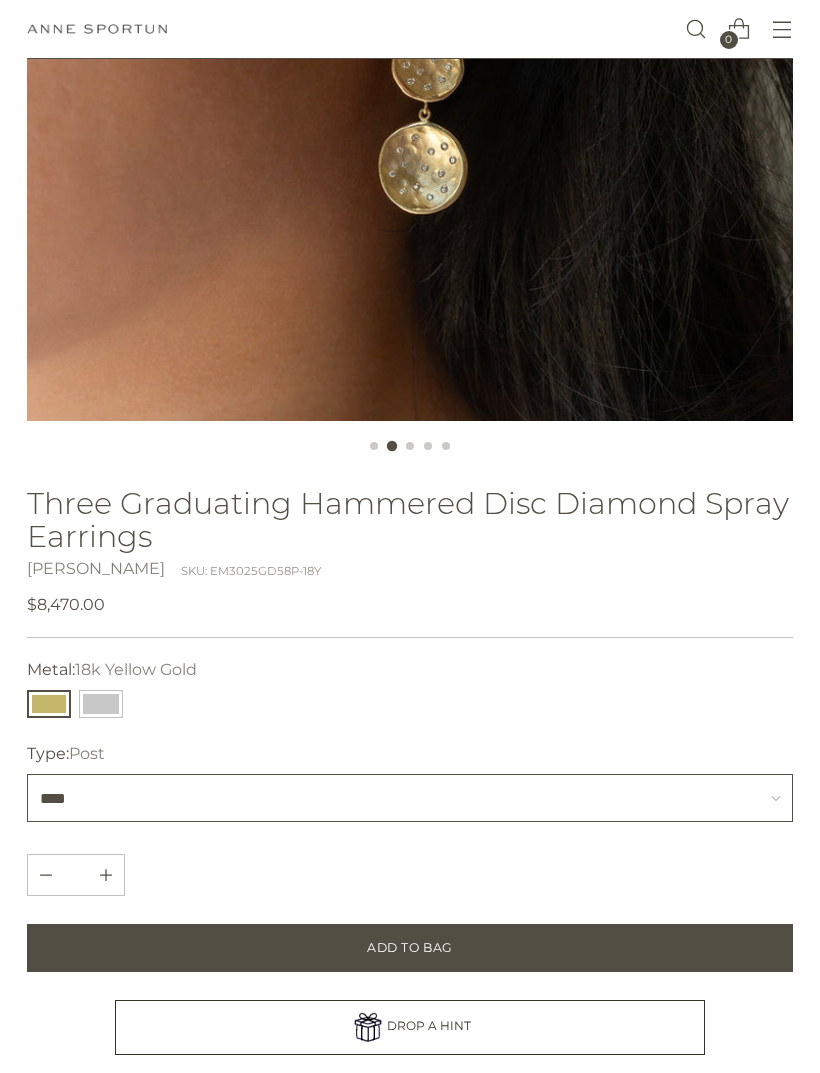 click on "**** ****" at bounding box center [410, 799] 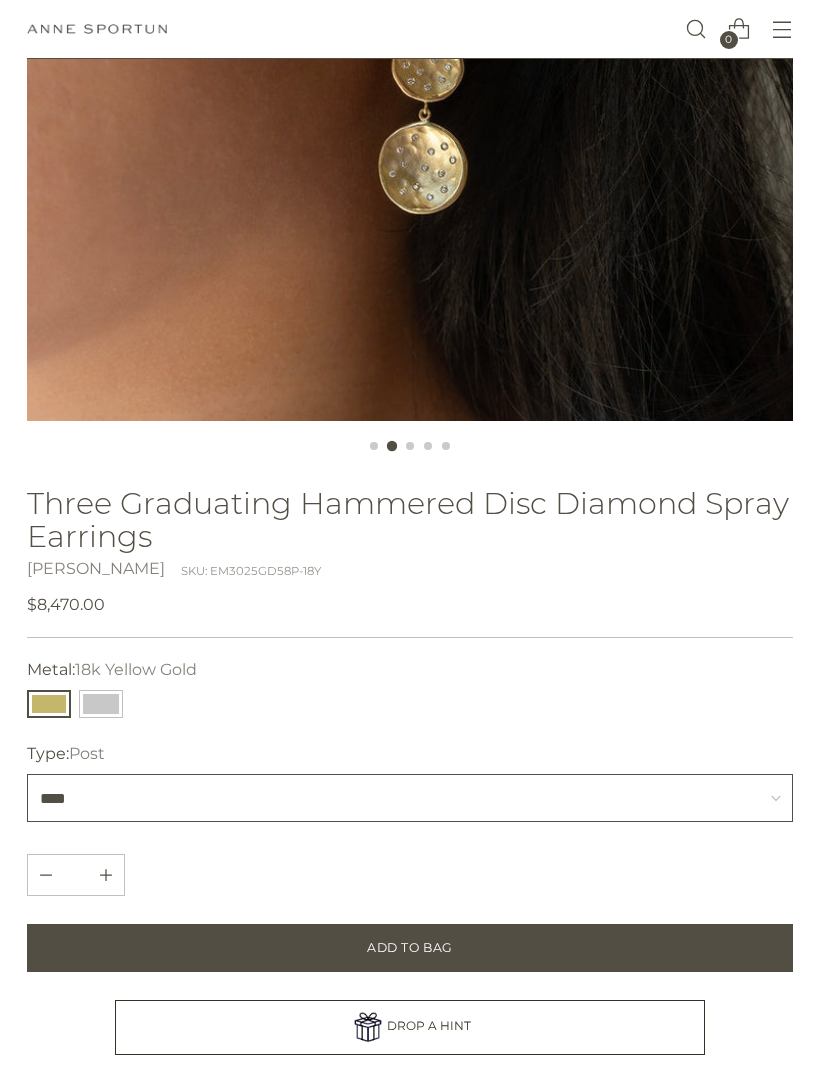 scroll, scrollTop: 520, scrollLeft: 0, axis: vertical 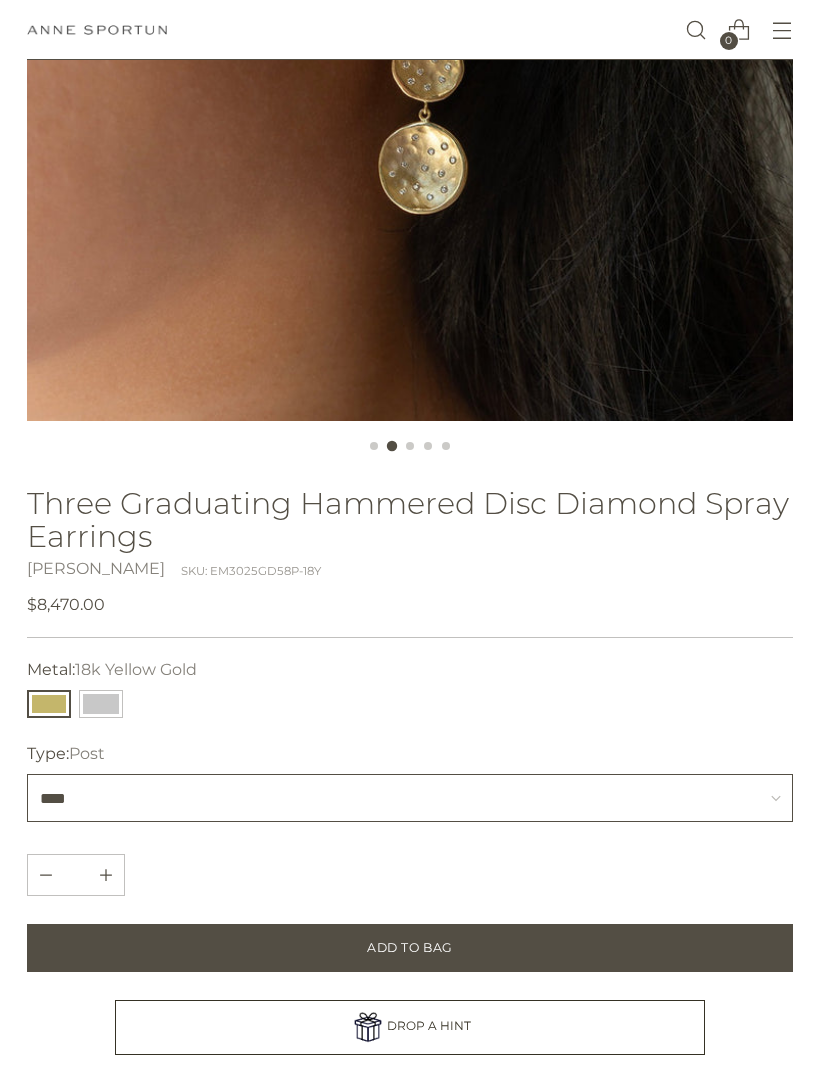 select on "****" 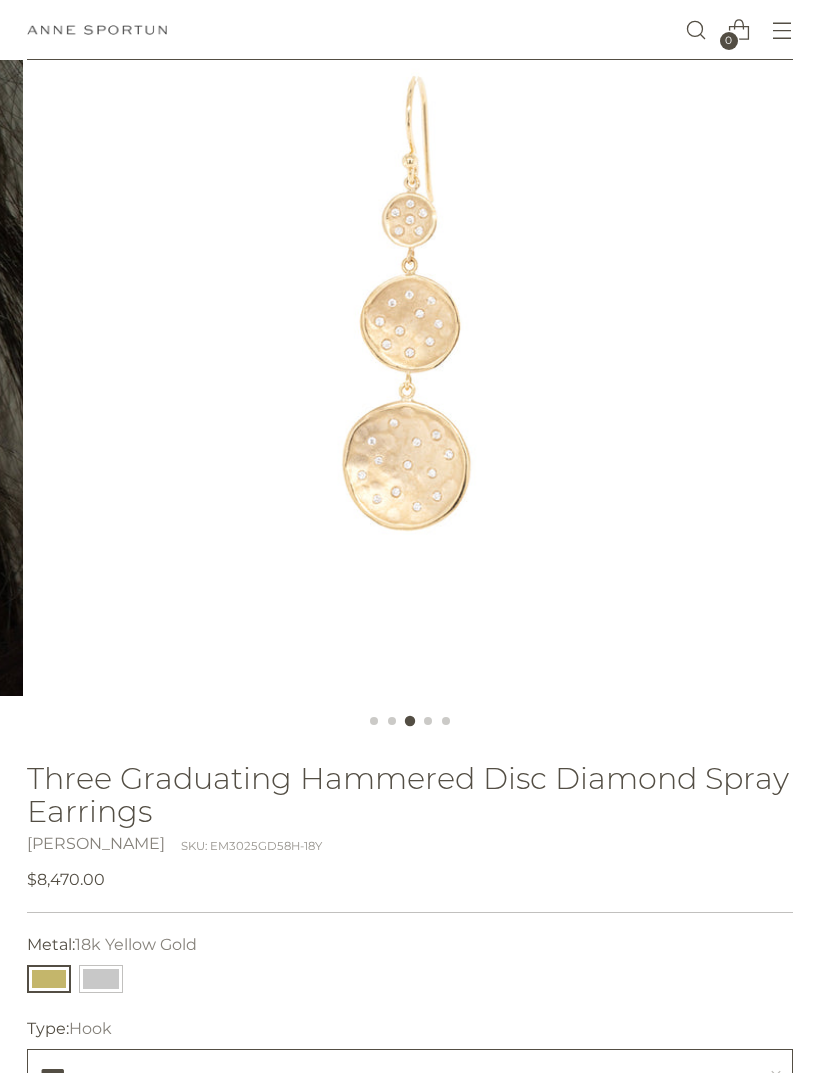 scroll, scrollTop: 239, scrollLeft: 0, axis: vertical 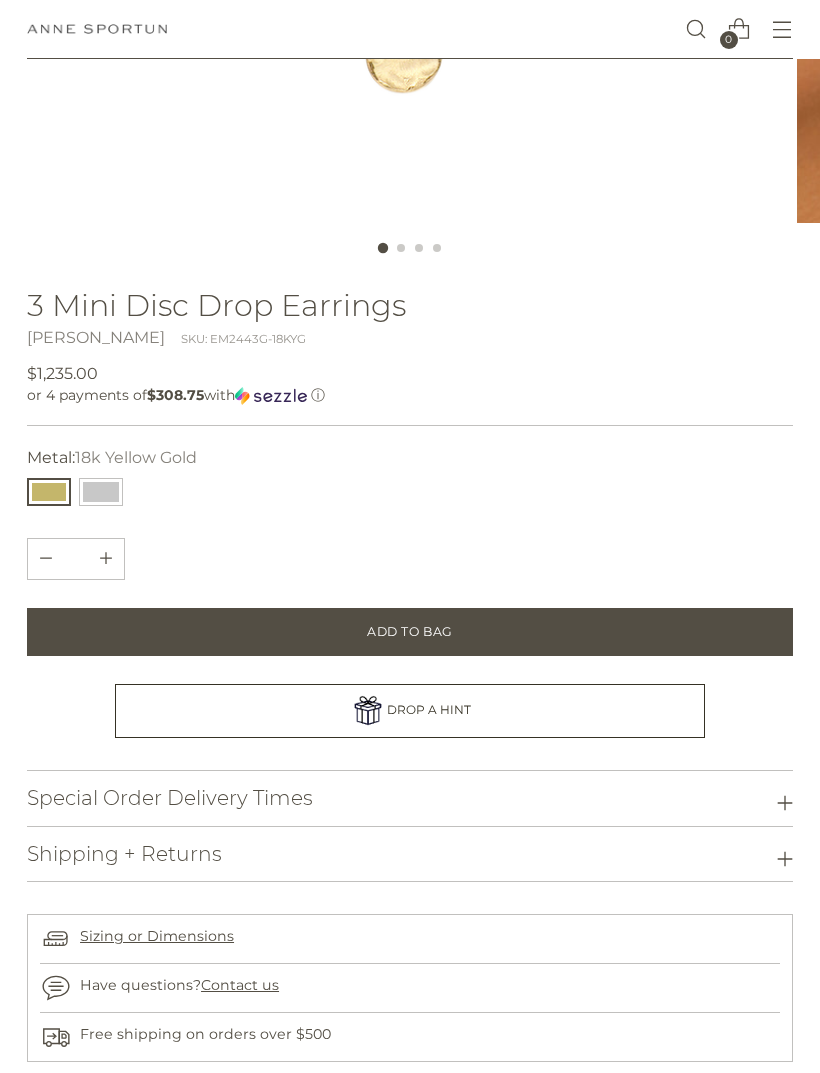 click on "Add to Bag" at bounding box center [410, 633] 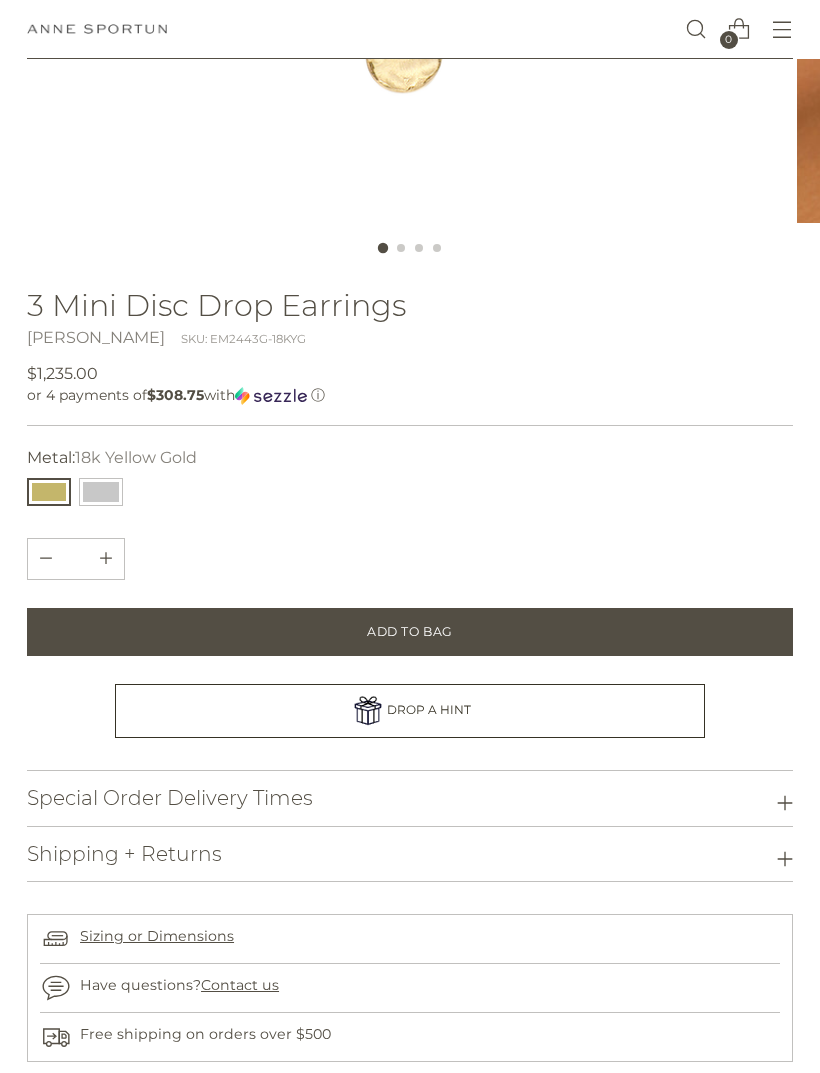 scroll, scrollTop: 718, scrollLeft: 0, axis: vertical 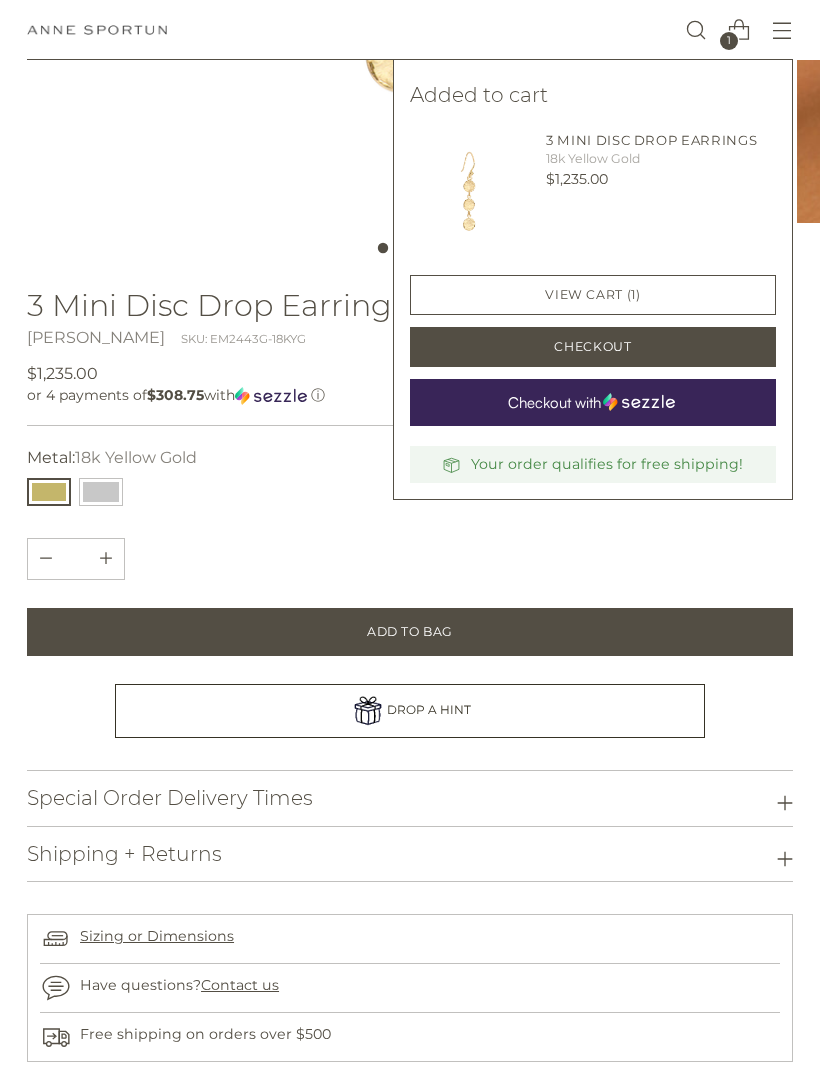 click on "View cart (1)" at bounding box center [593, 294] 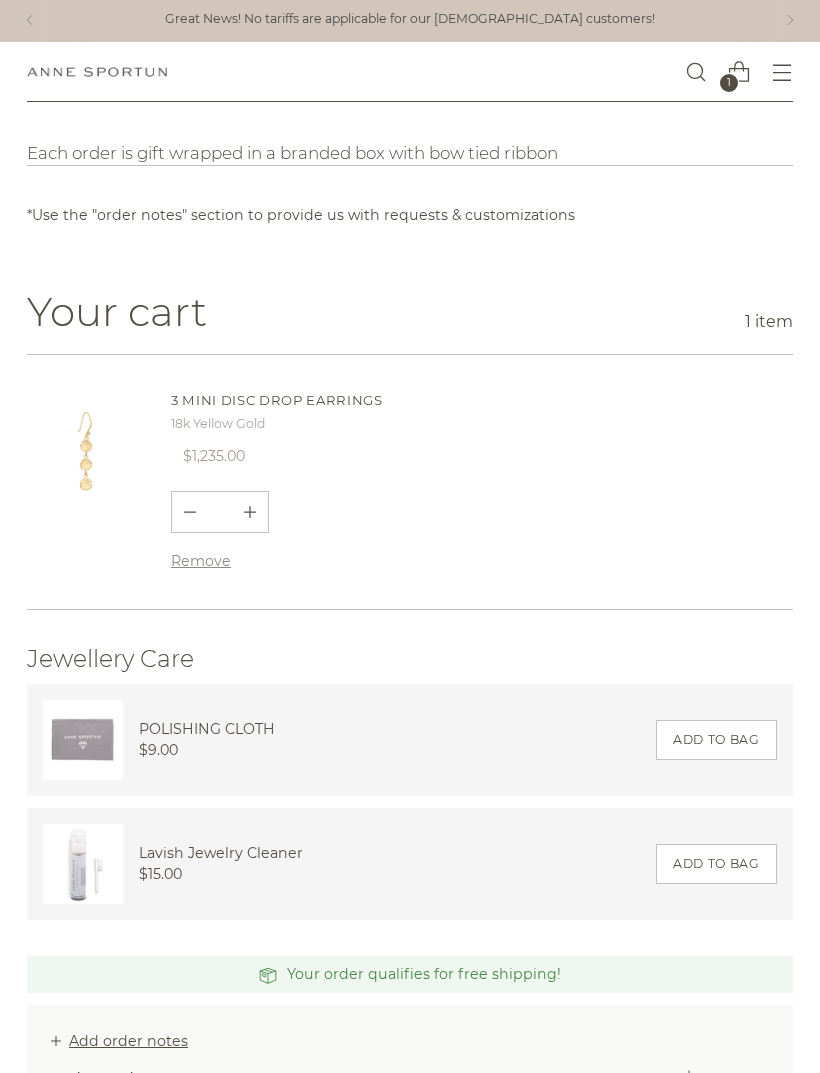 scroll, scrollTop: 0, scrollLeft: 0, axis: both 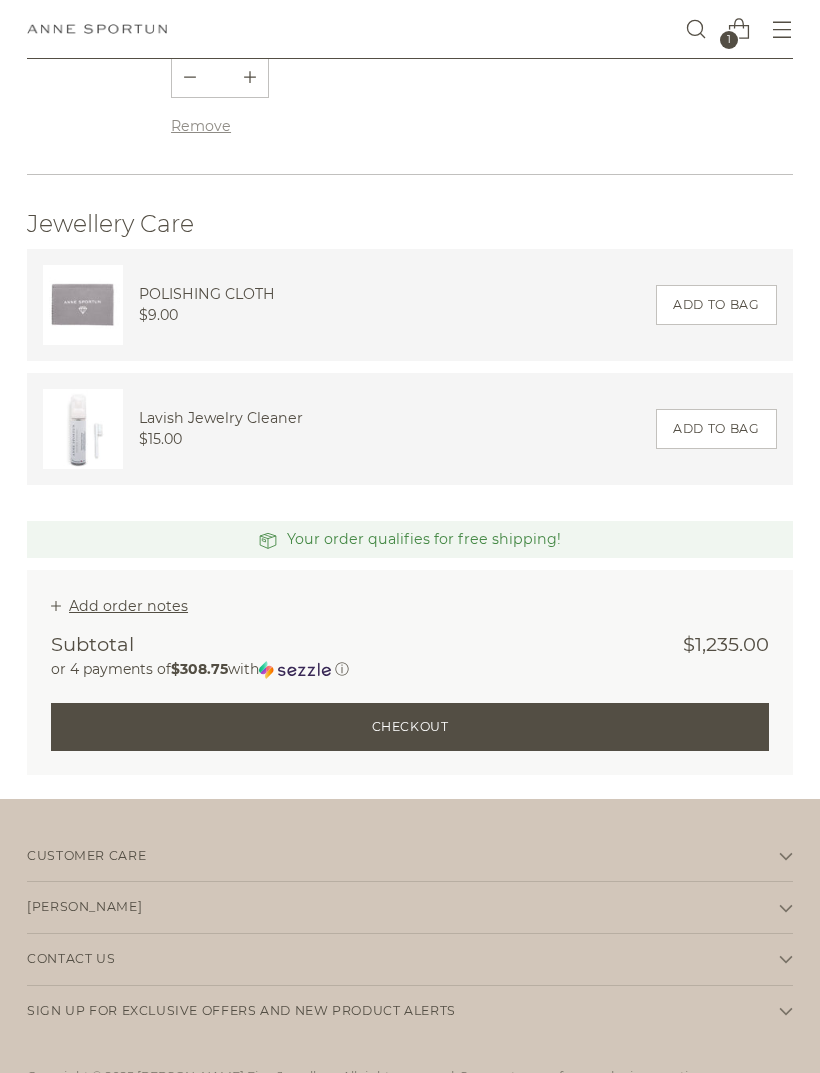 click on "Checkout" at bounding box center [410, 728] 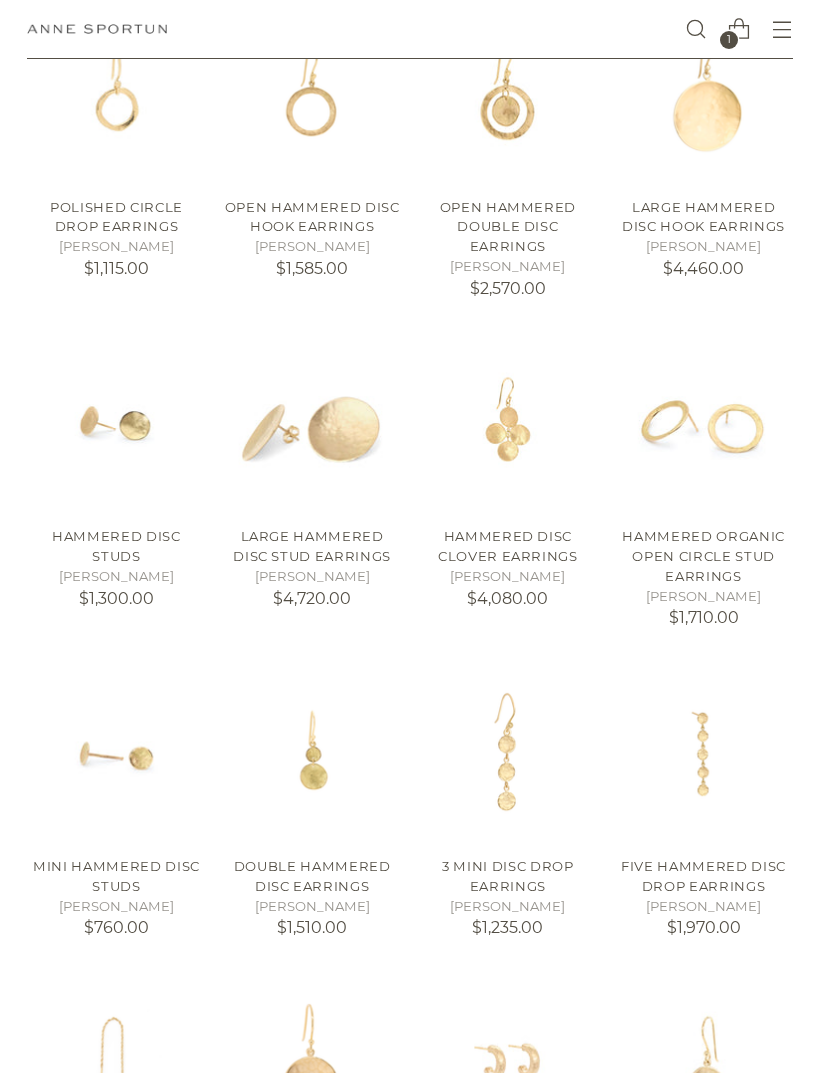 scroll, scrollTop: 768, scrollLeft: 0, axis: vertical 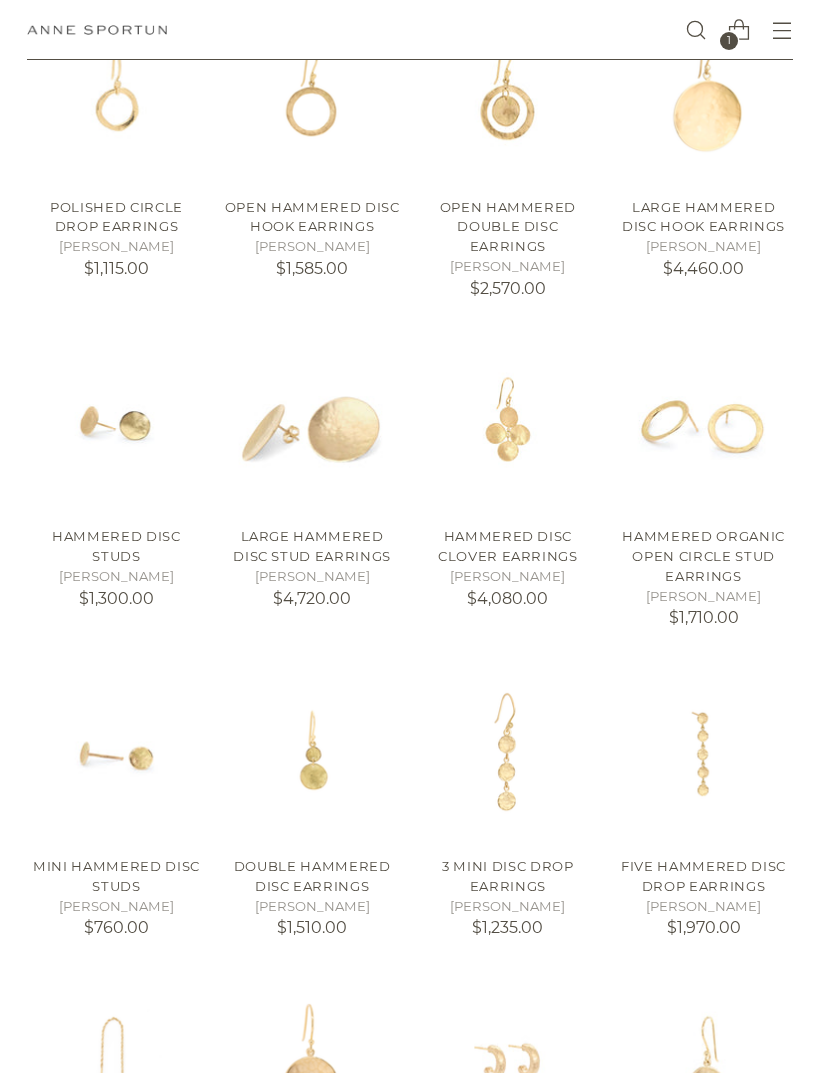 click at bounding box center (508, 422) 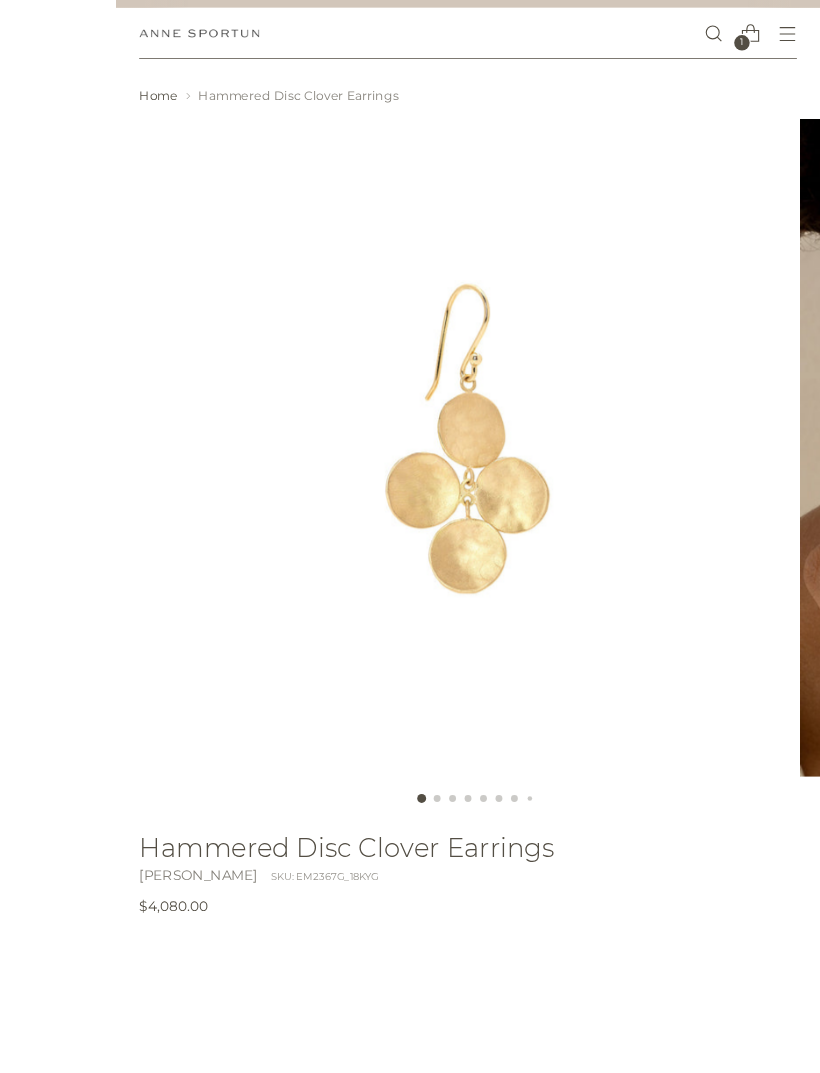 scroll, scrollTop: 186, scrollLeft: 0, axis: vertical 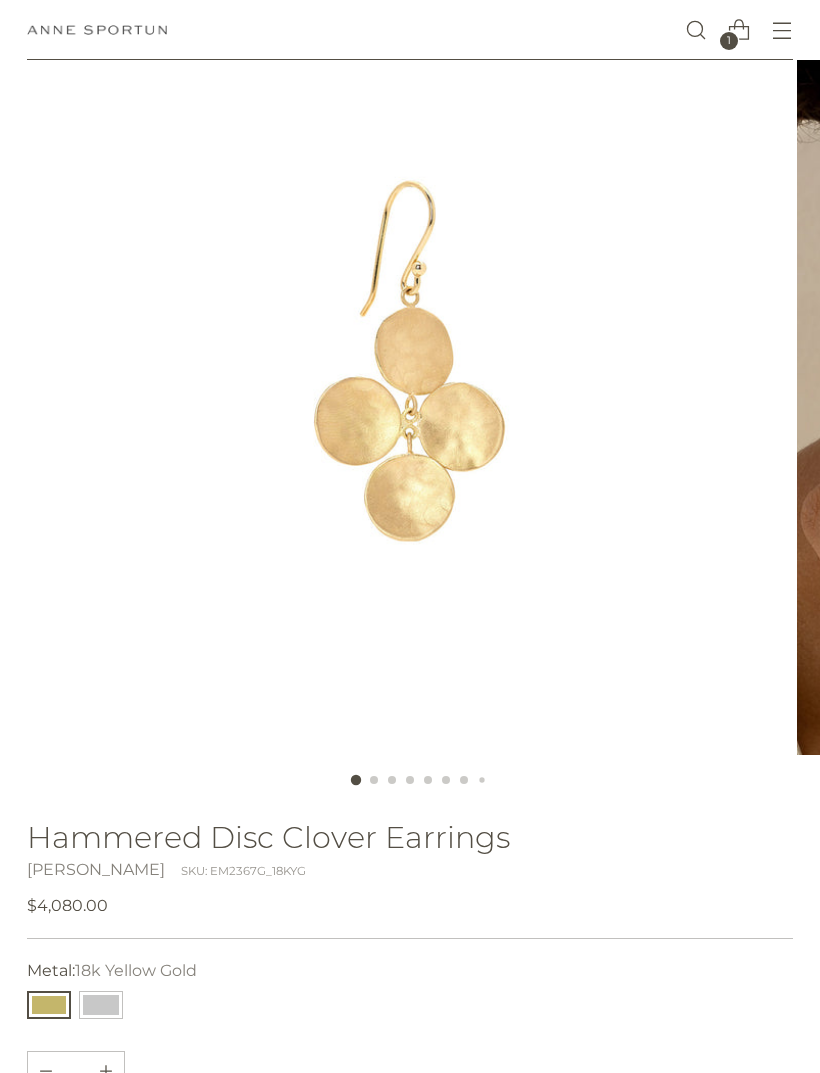 click at bounding box center [410, 372] 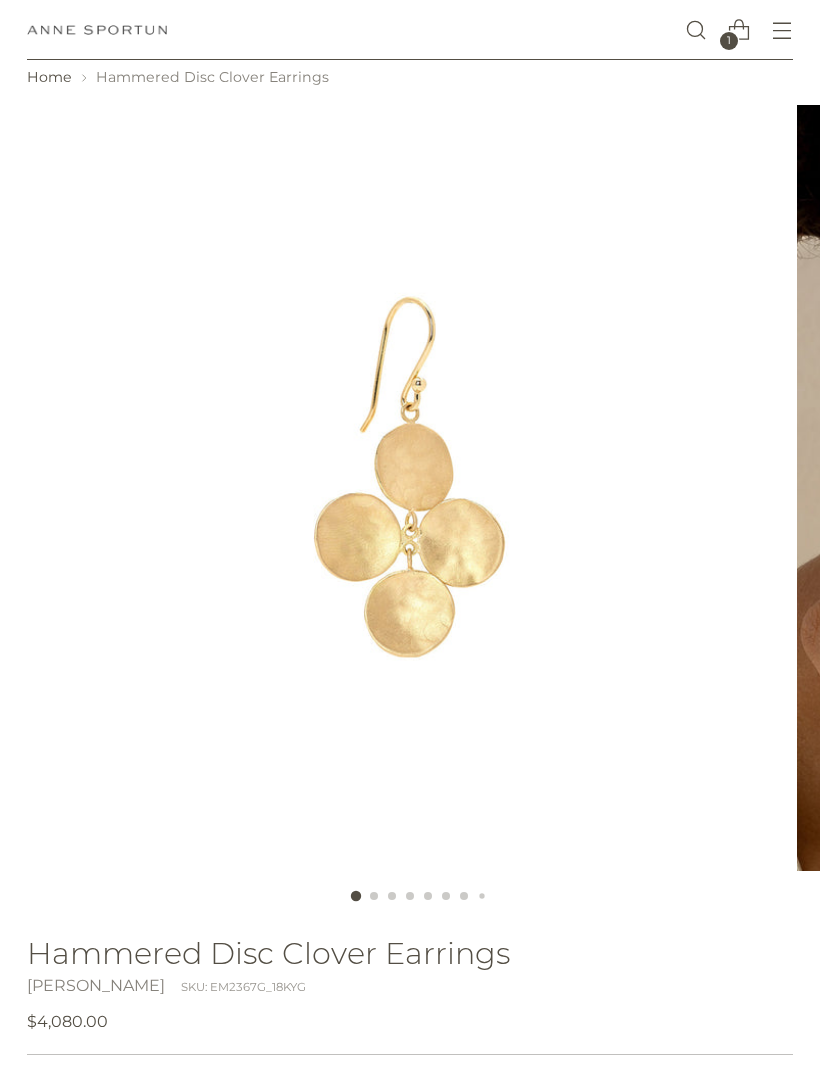 scroll, scrollTop: 0, scrollLeft: 0, axis: both 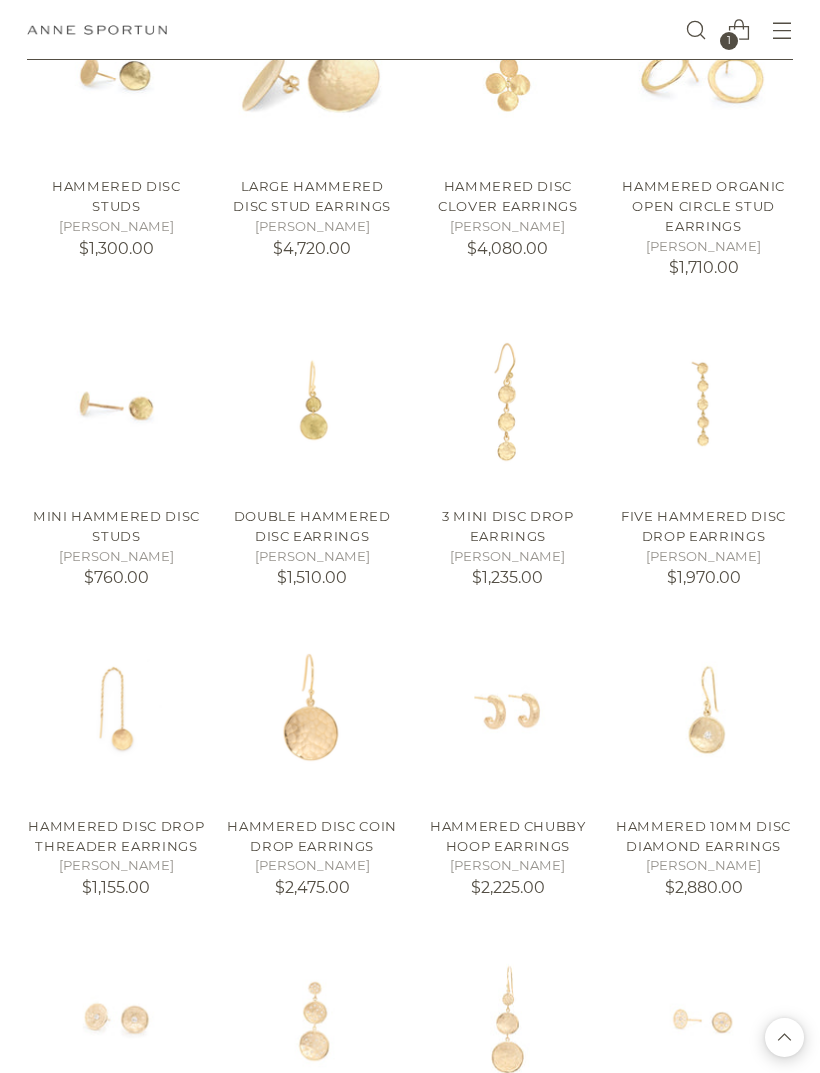 click at bounding box center [508, 401] 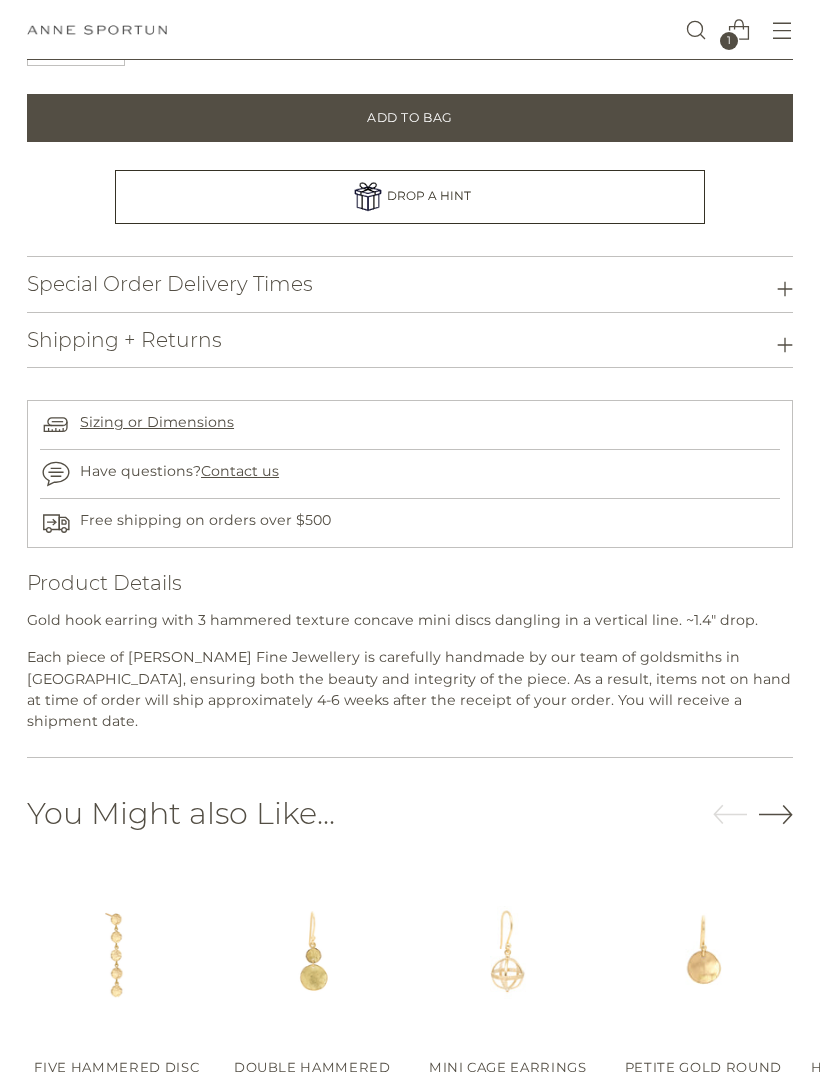 scroll, scrollTop: 1245, scrollLeft: 0, axis: vertical 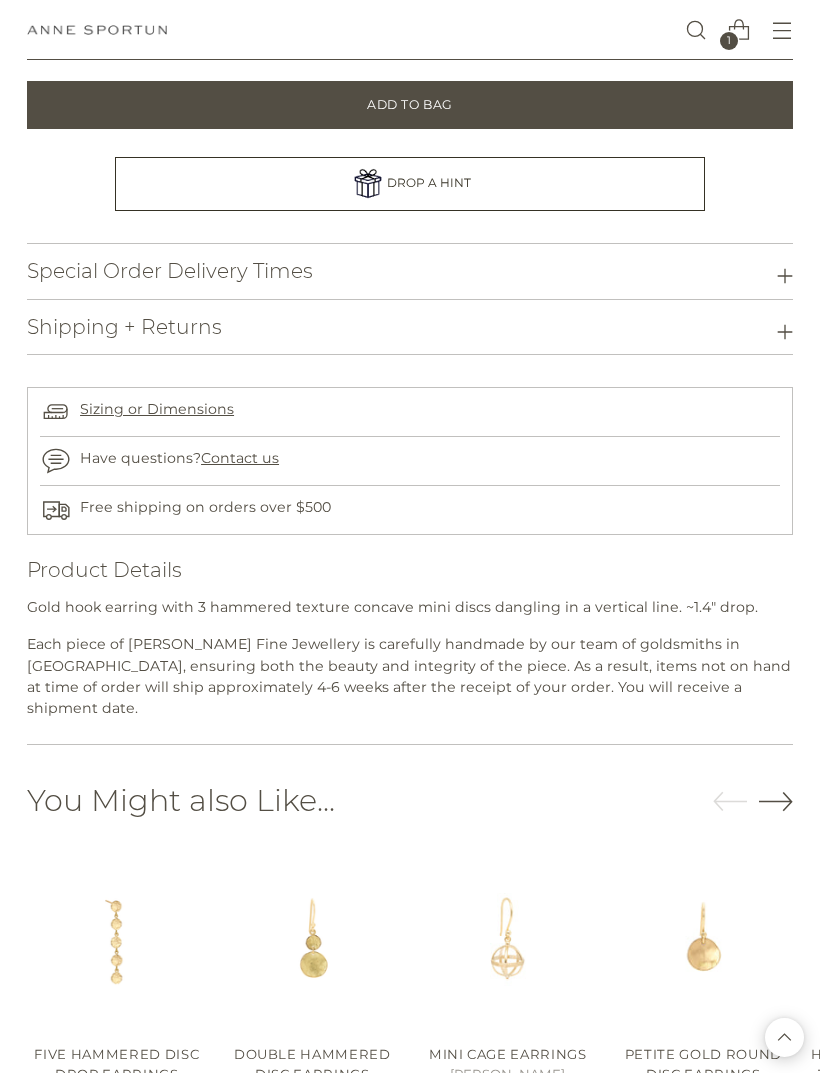 click on "Sizing or Dimensions" at bounding box center [157, 409] 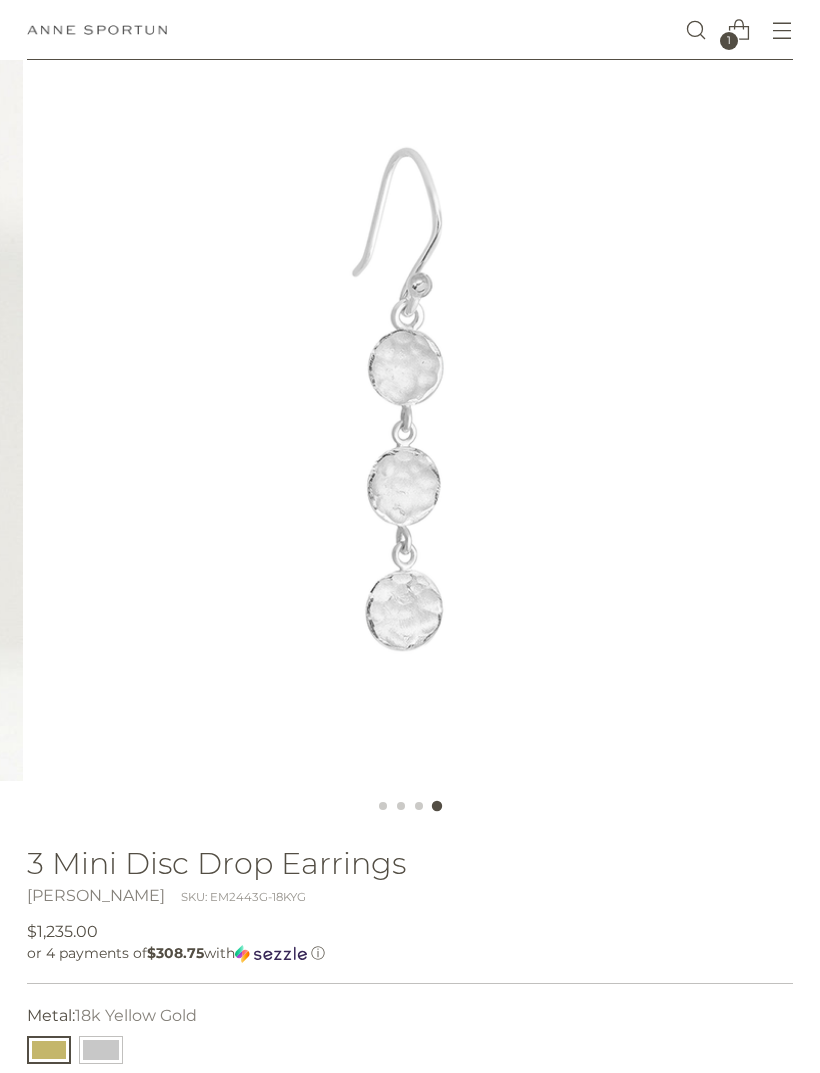 scroll, scrollTop: 0, scrollLeft: 0, axis: both 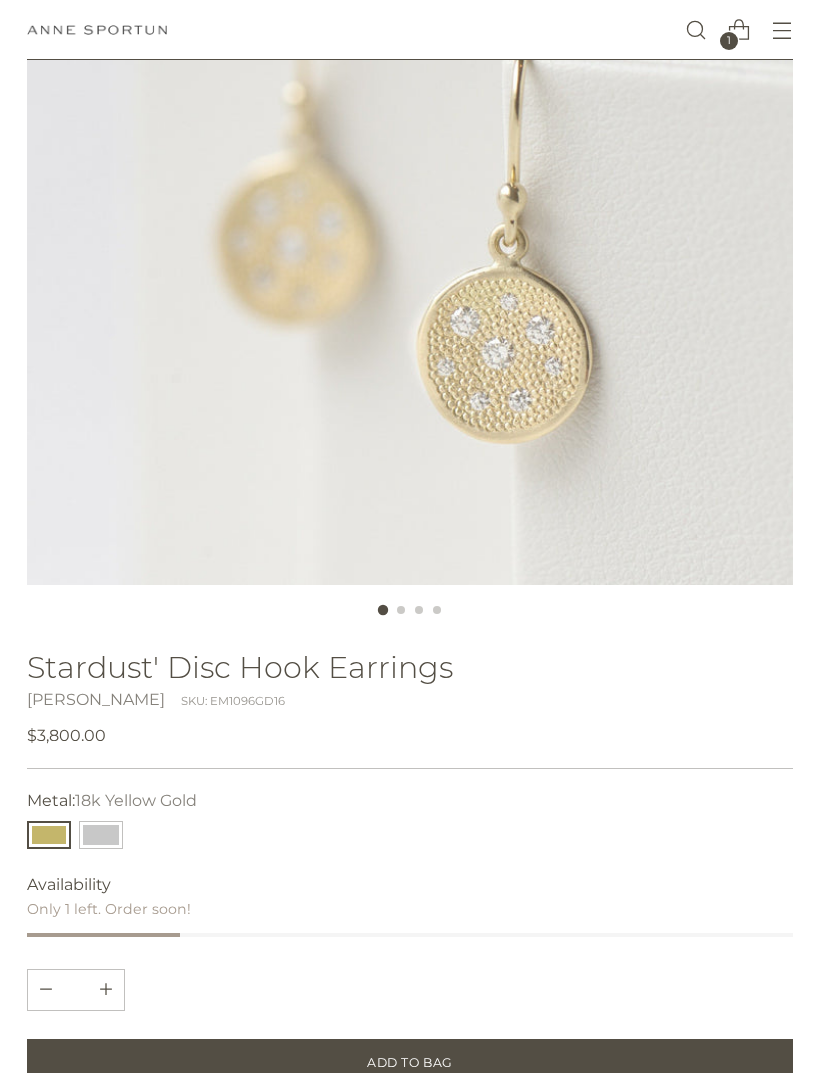 click at bounding box center [101, 835] 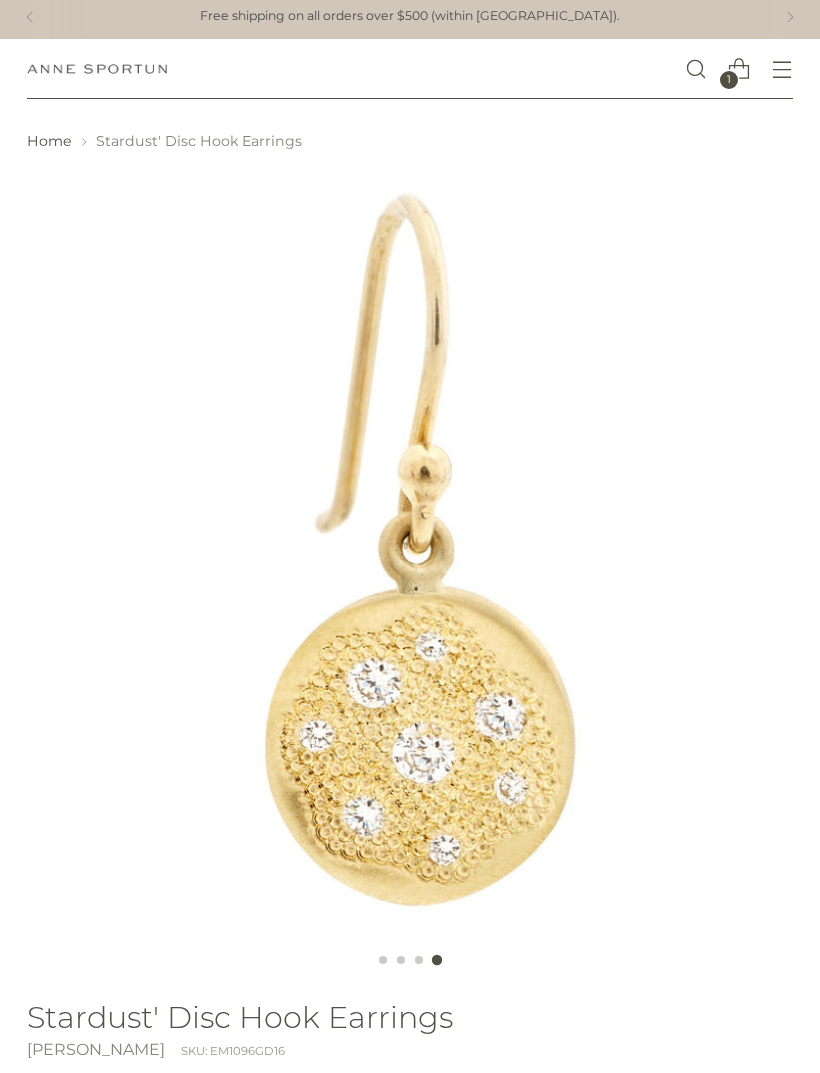 scroll, scrollTop: 0, scrollLeft: 0, axis: both 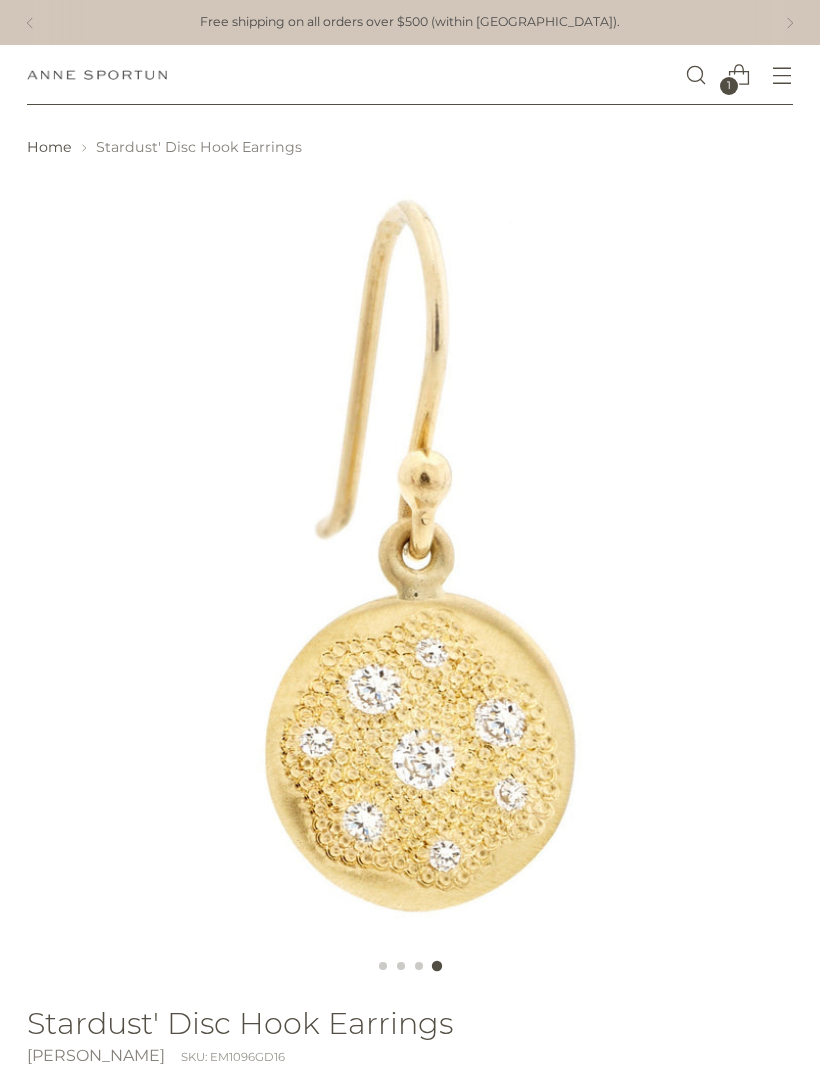 click 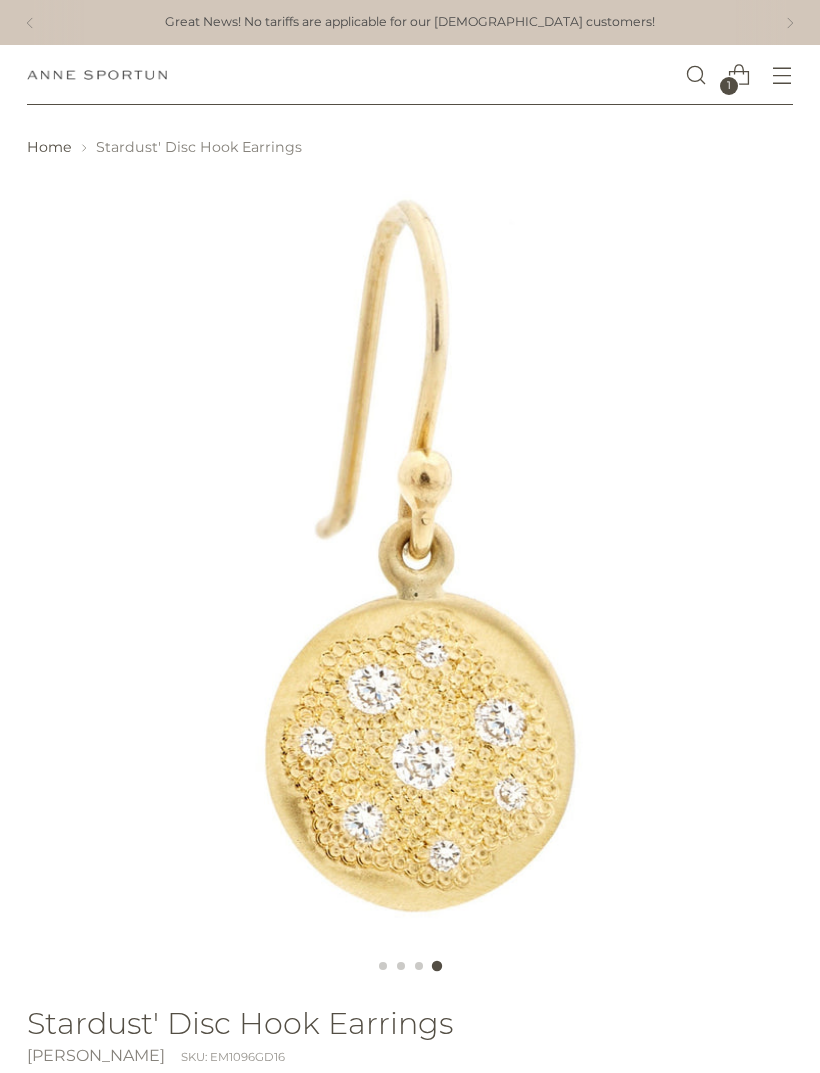 click at bounding box center (30, 22) 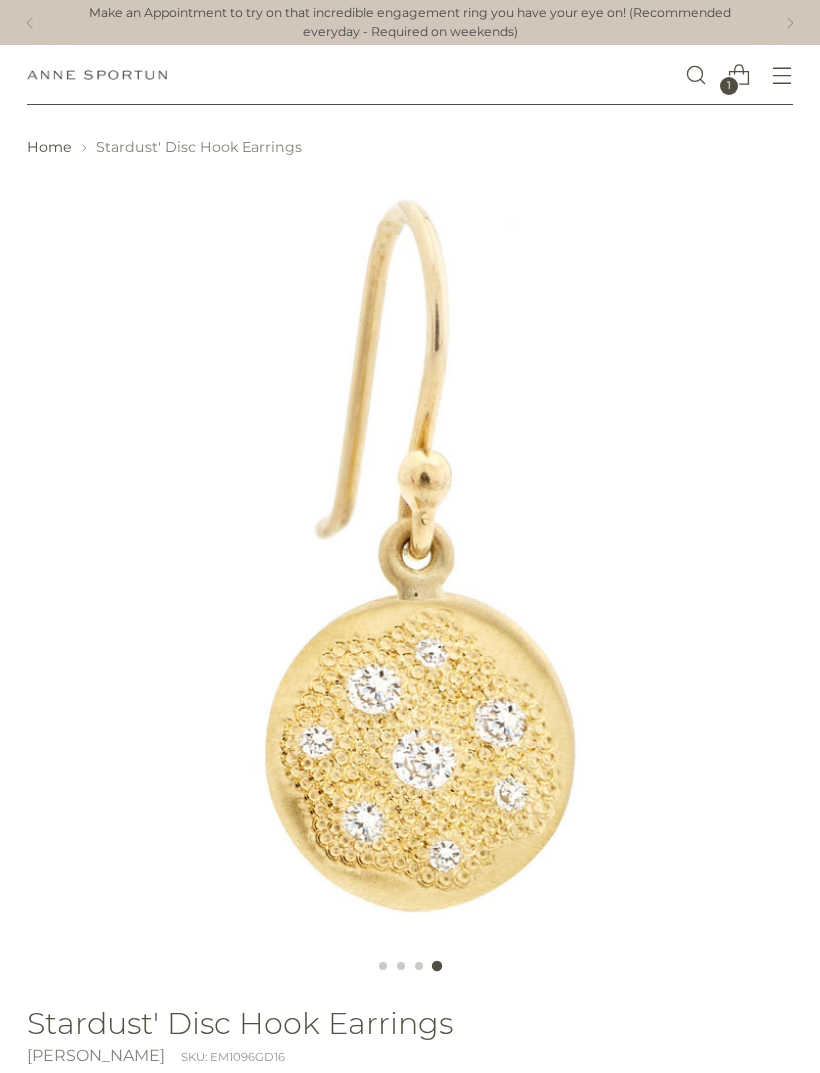 click at bounding box center (30, 22) 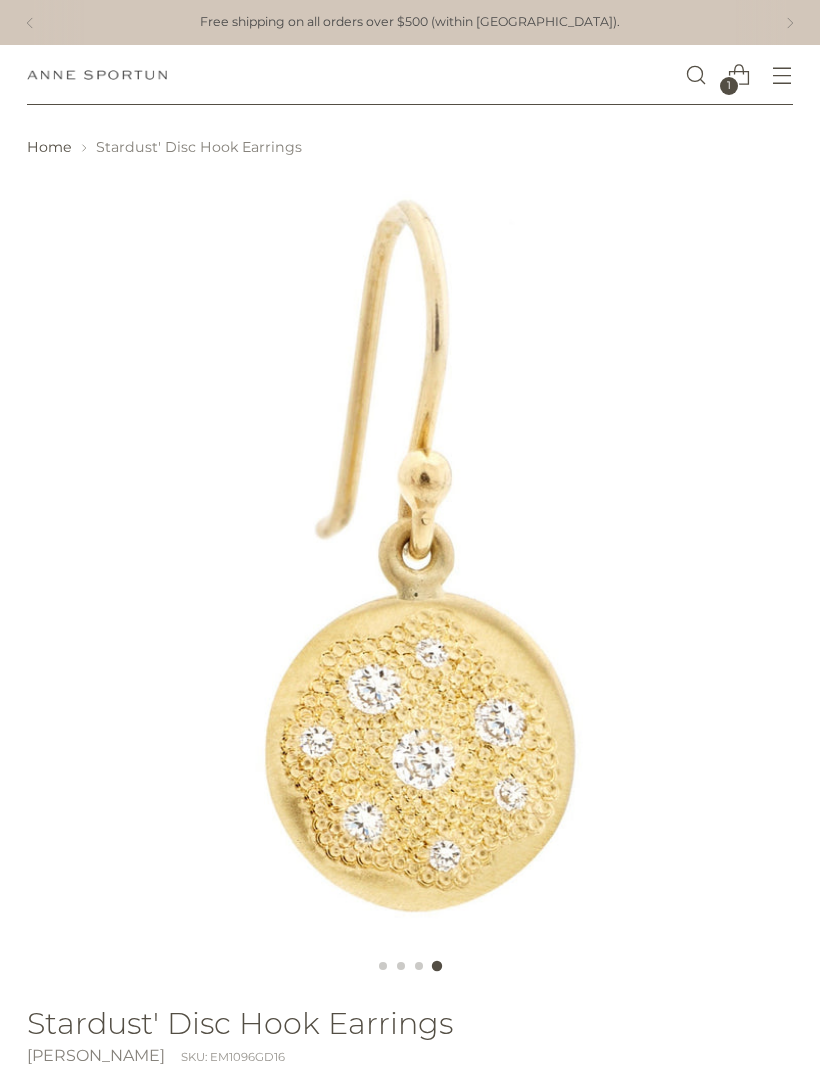 click at bounding box center (97, 75) 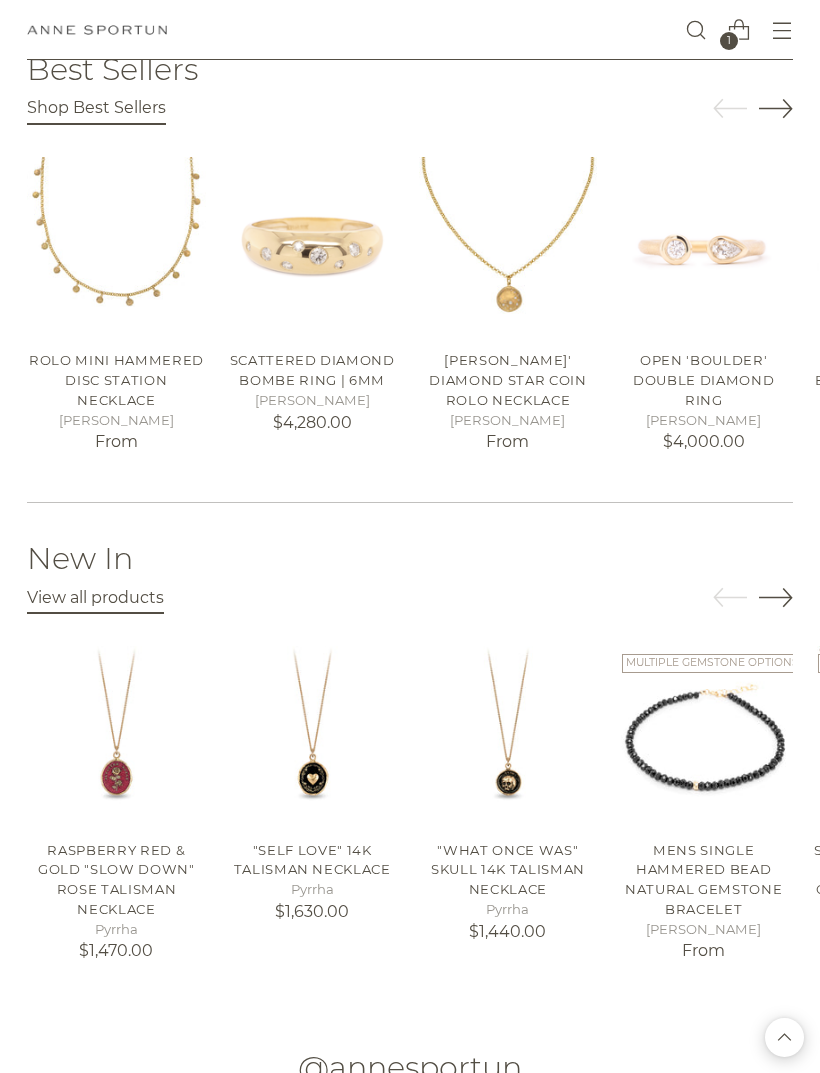 scroll, scrollTop: 2136, scrollLeft: 0, axis: vertical 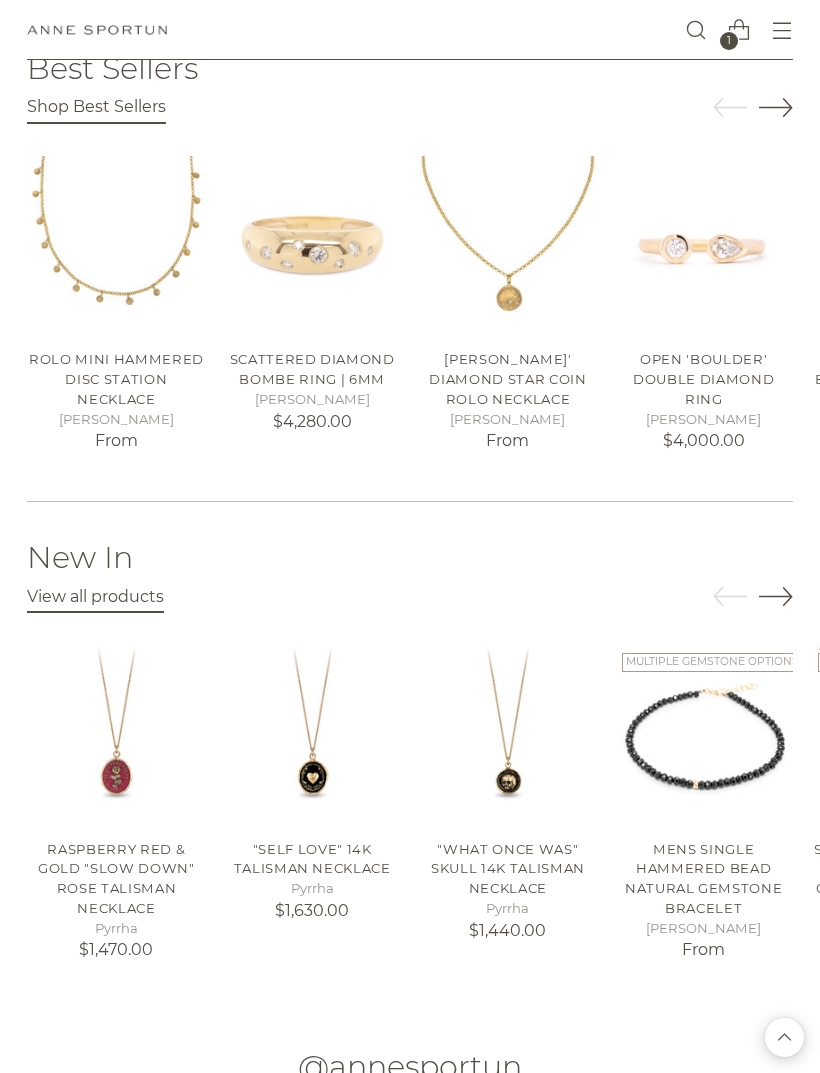 click at bounding box center (312, 245) 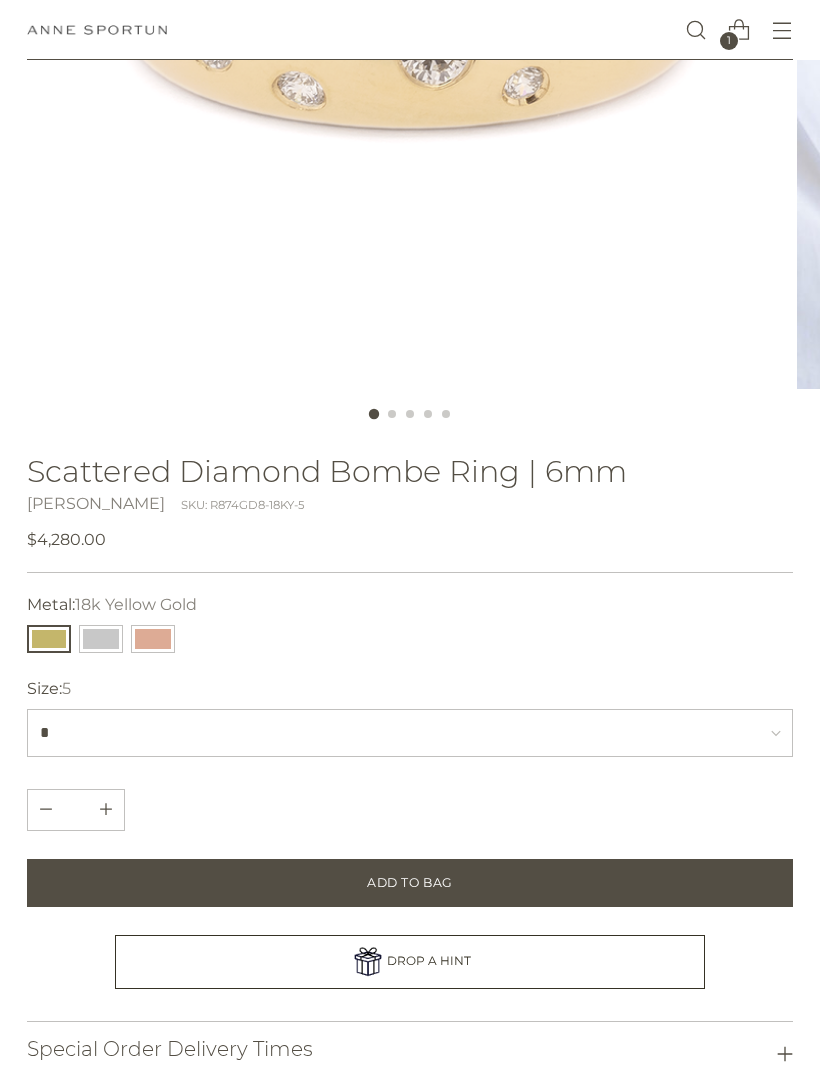 scroll, scrollTop: 554, scrollLeft: 0, axis: vertical 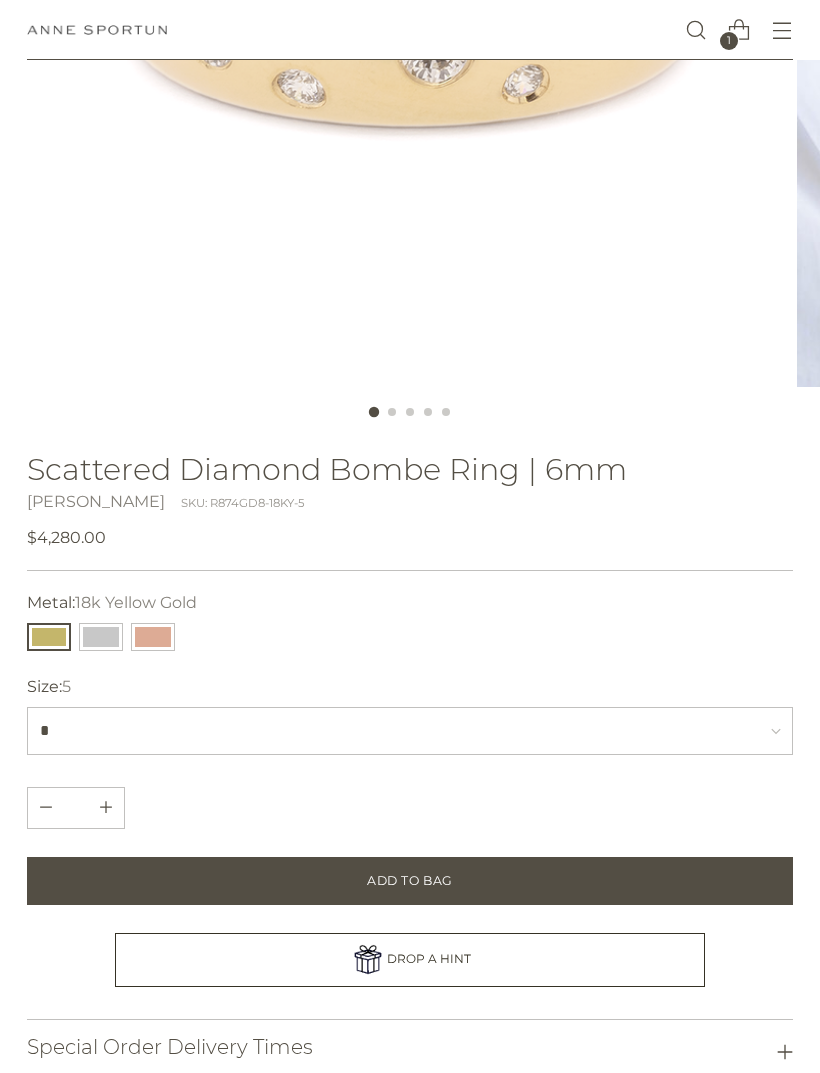click at bounding box center (153, 637) 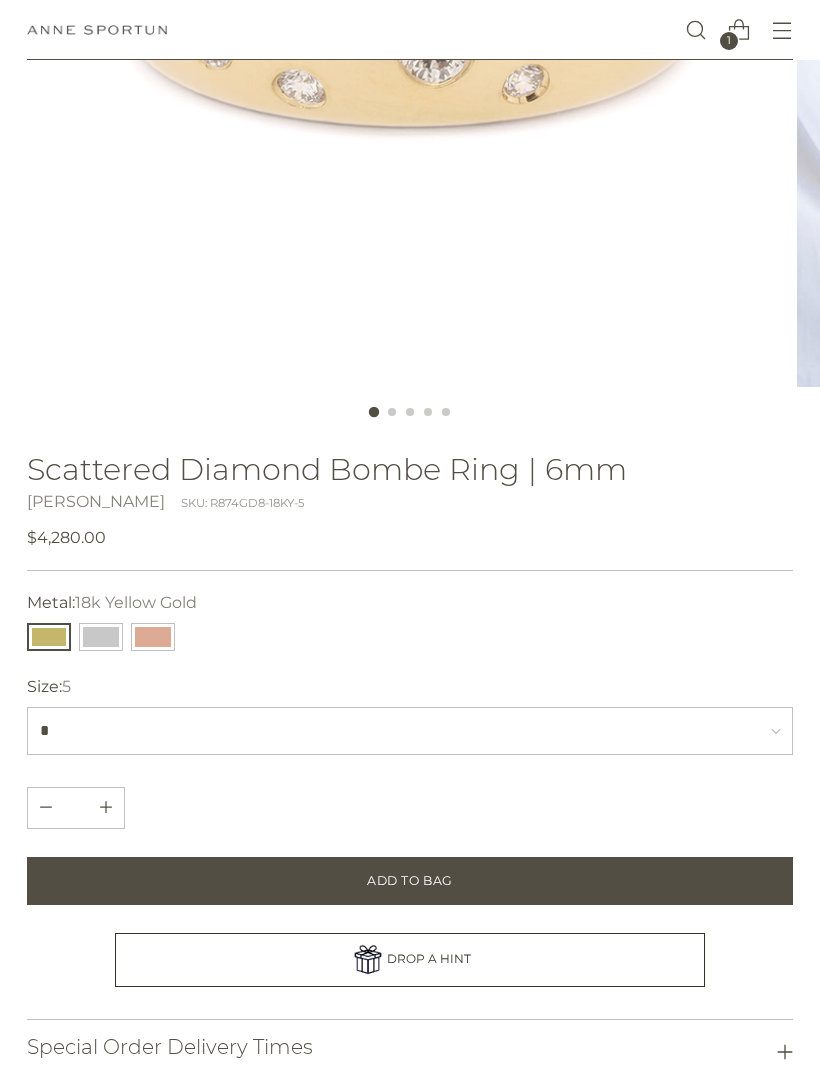 type 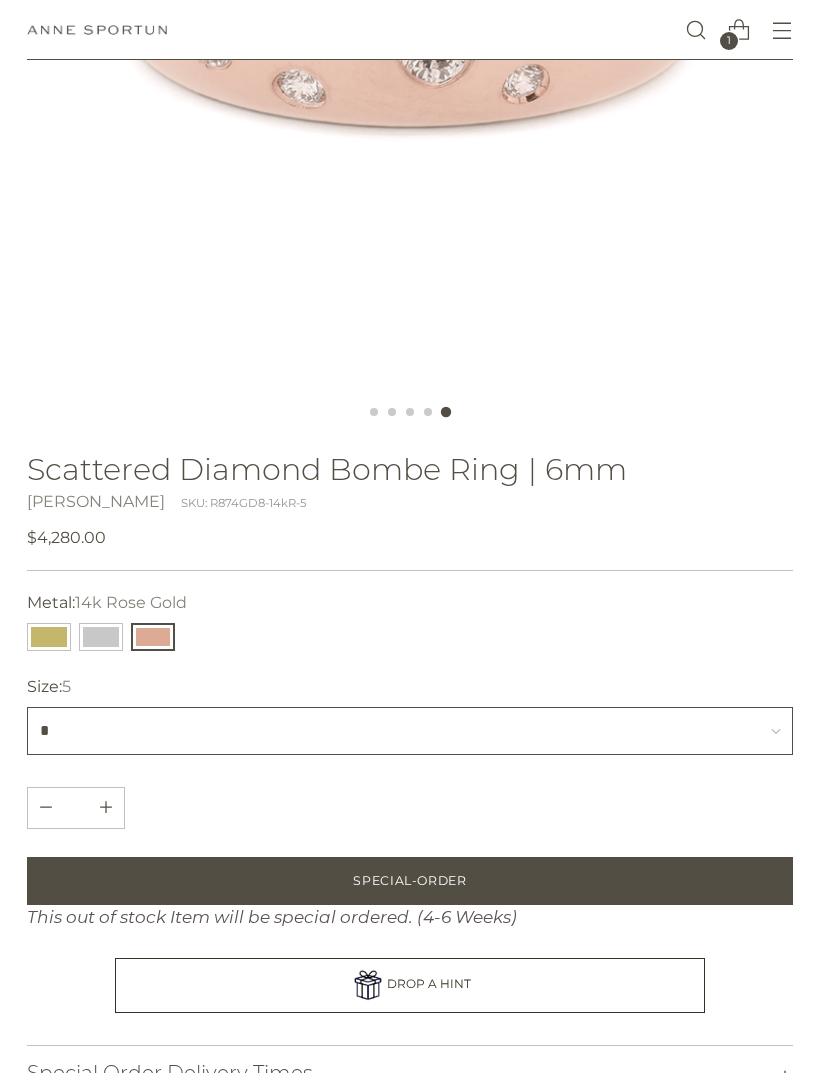 click on "* *** * *** * *** * ***" at bounding box center [410, 731] 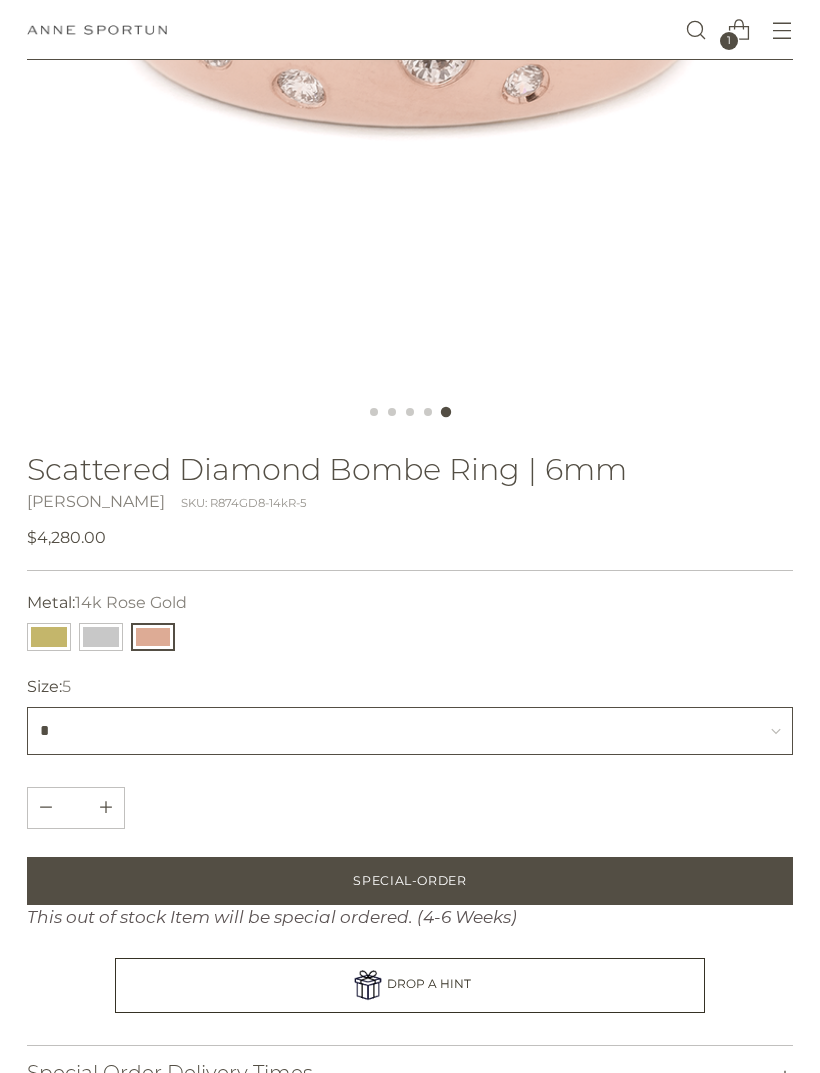 select on "***" 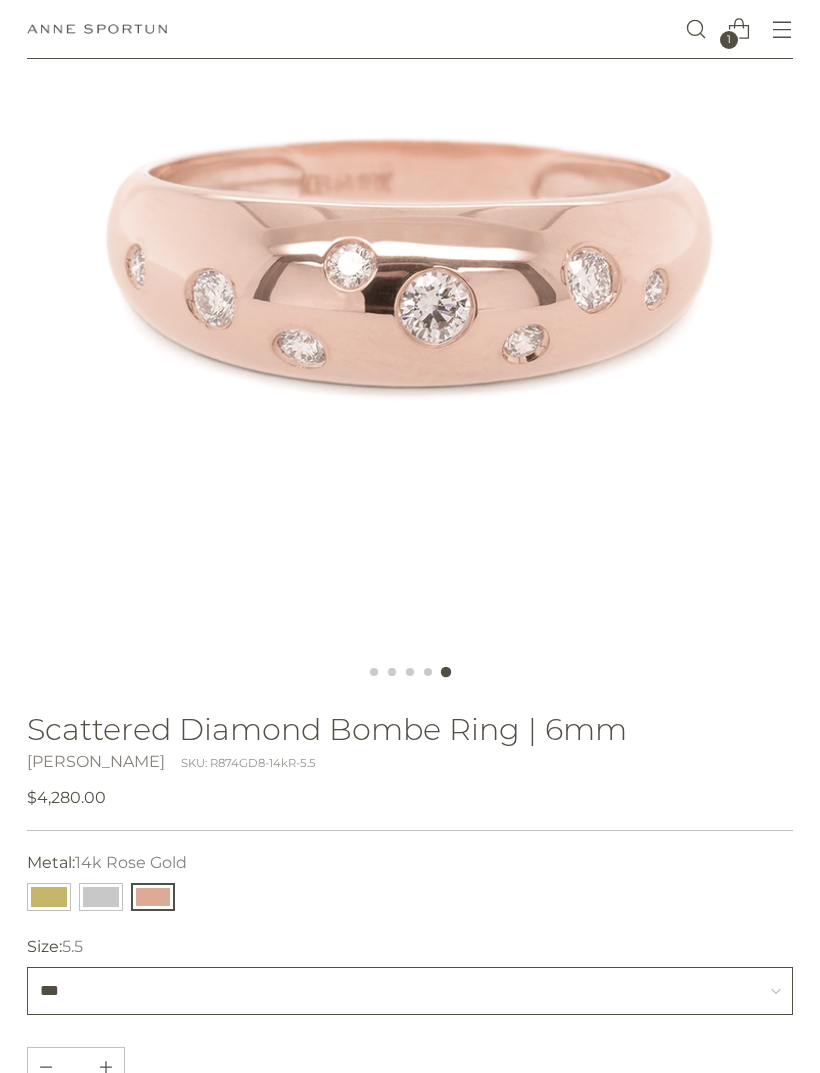 scroll, scrollTop: 294, scrollLeft: 0, axis: vertical 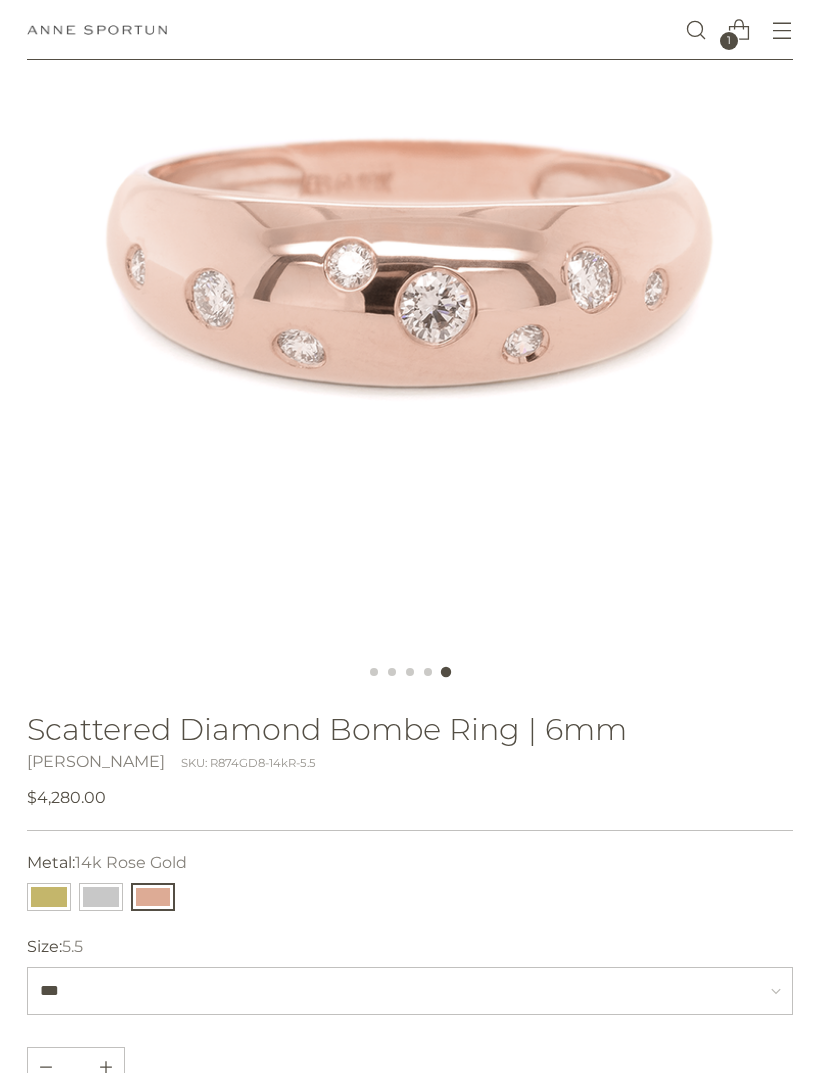 click at bounding box center (101, 897) 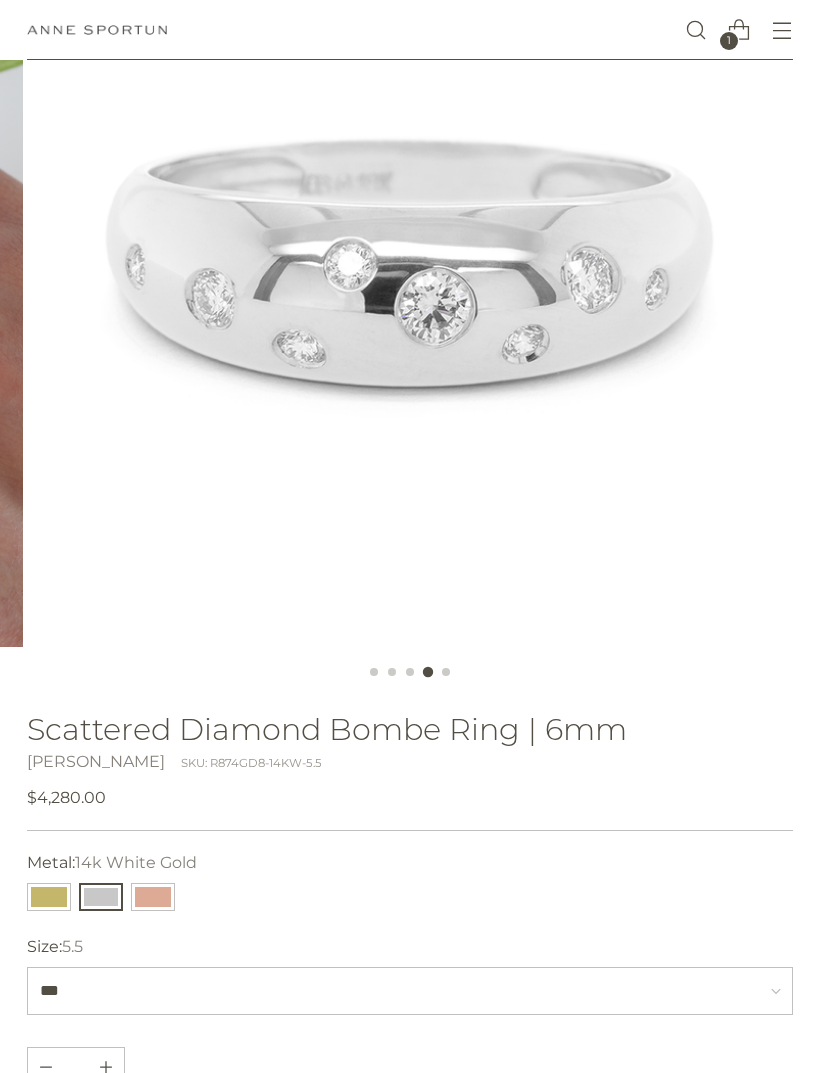 click at bounding box center [49, 897] 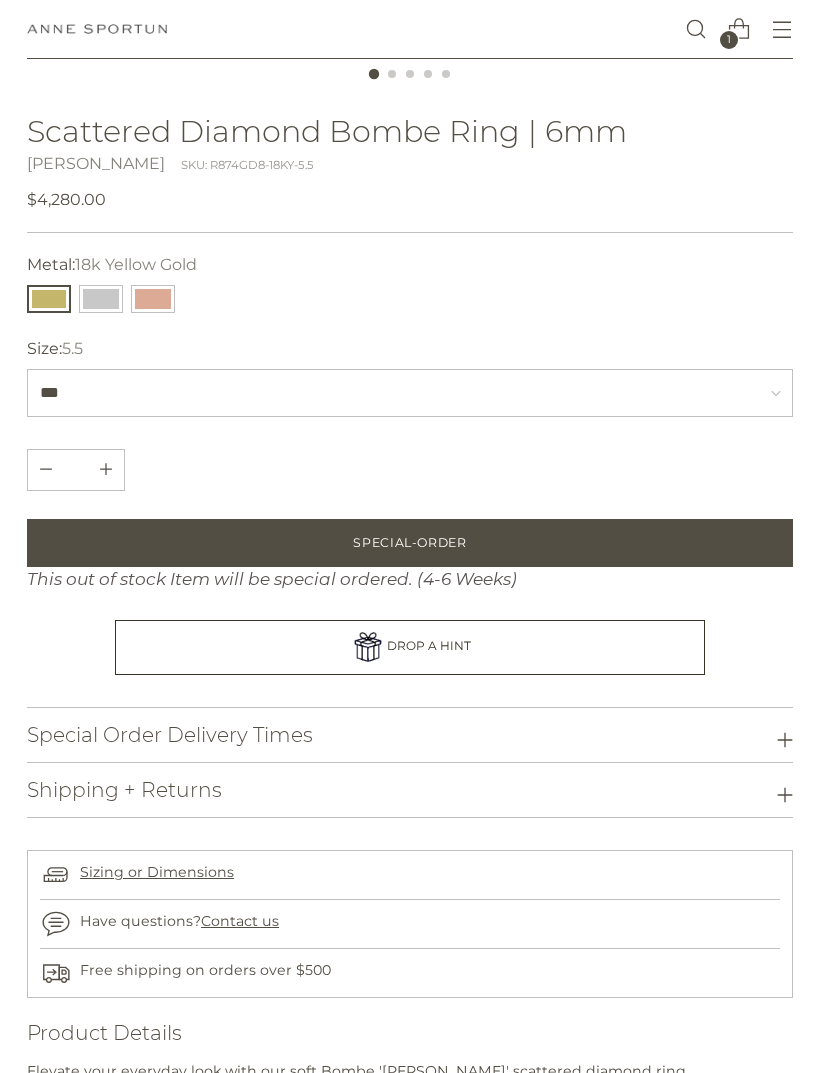 scroll, scrollTop: 893, scrollLeft: 0, axis: vertical 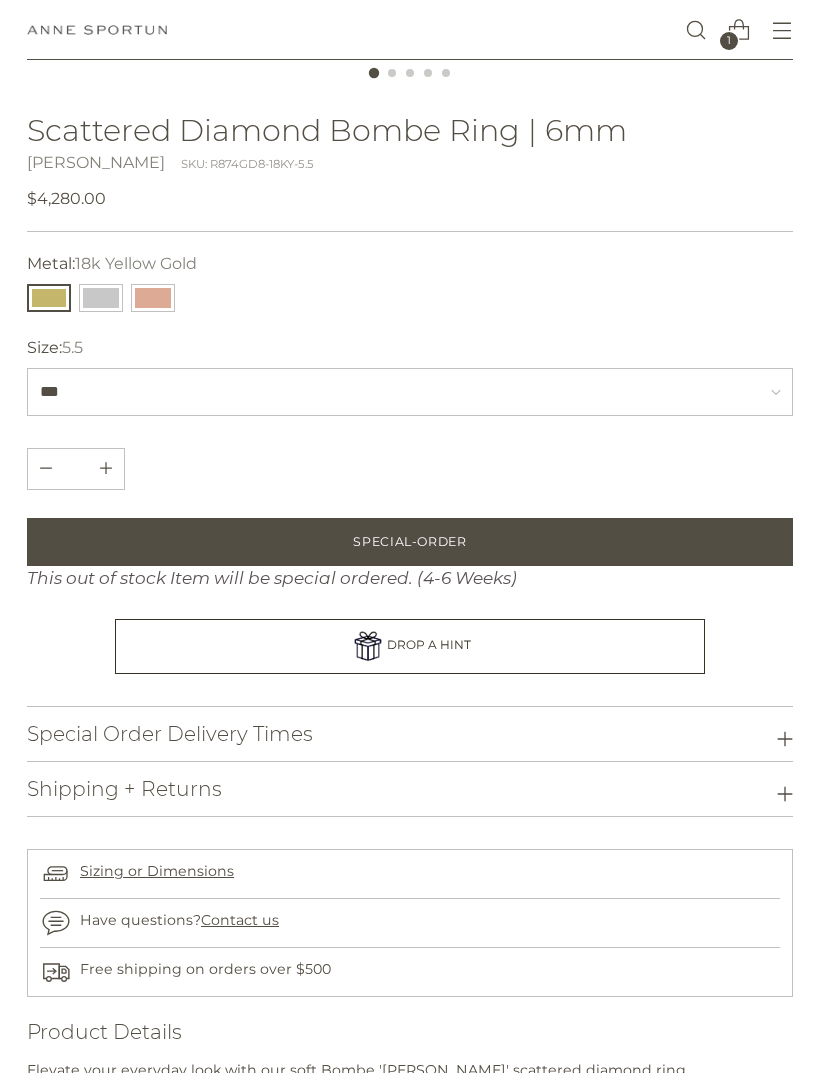 click at bounding box center (101, 298) 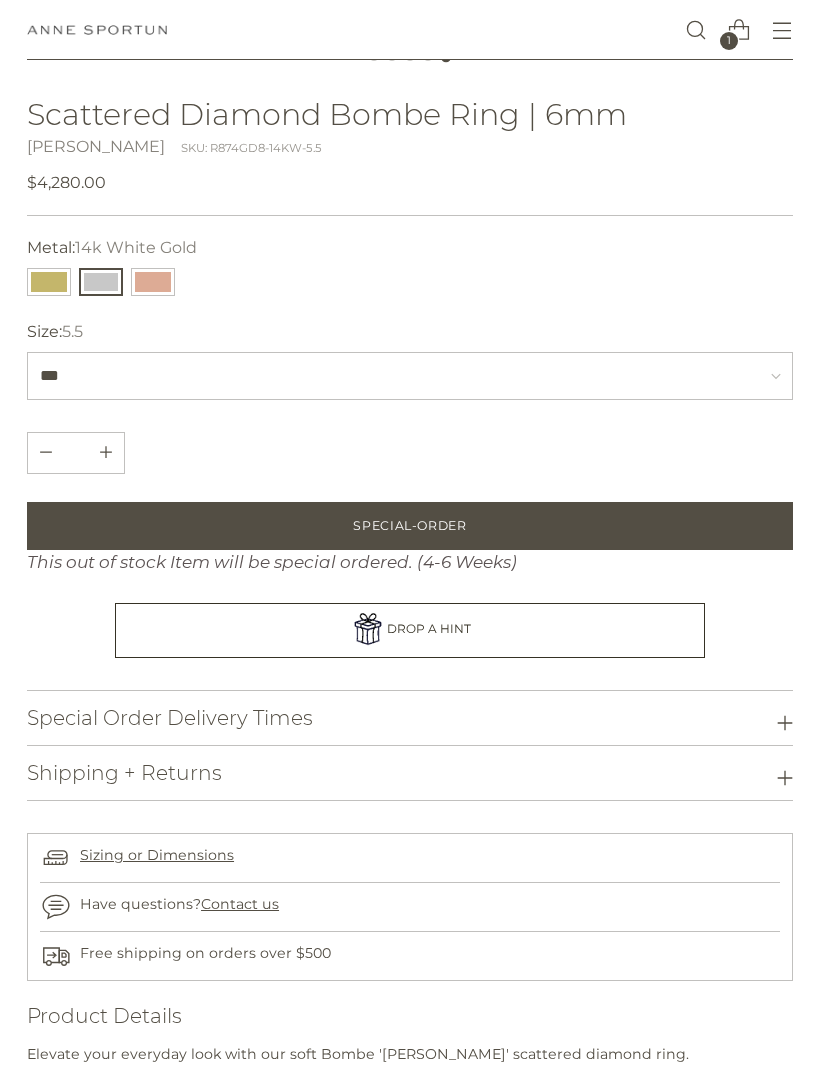 scroll, scrollTop: 835, scrollLeft: 0, axis: vertical 